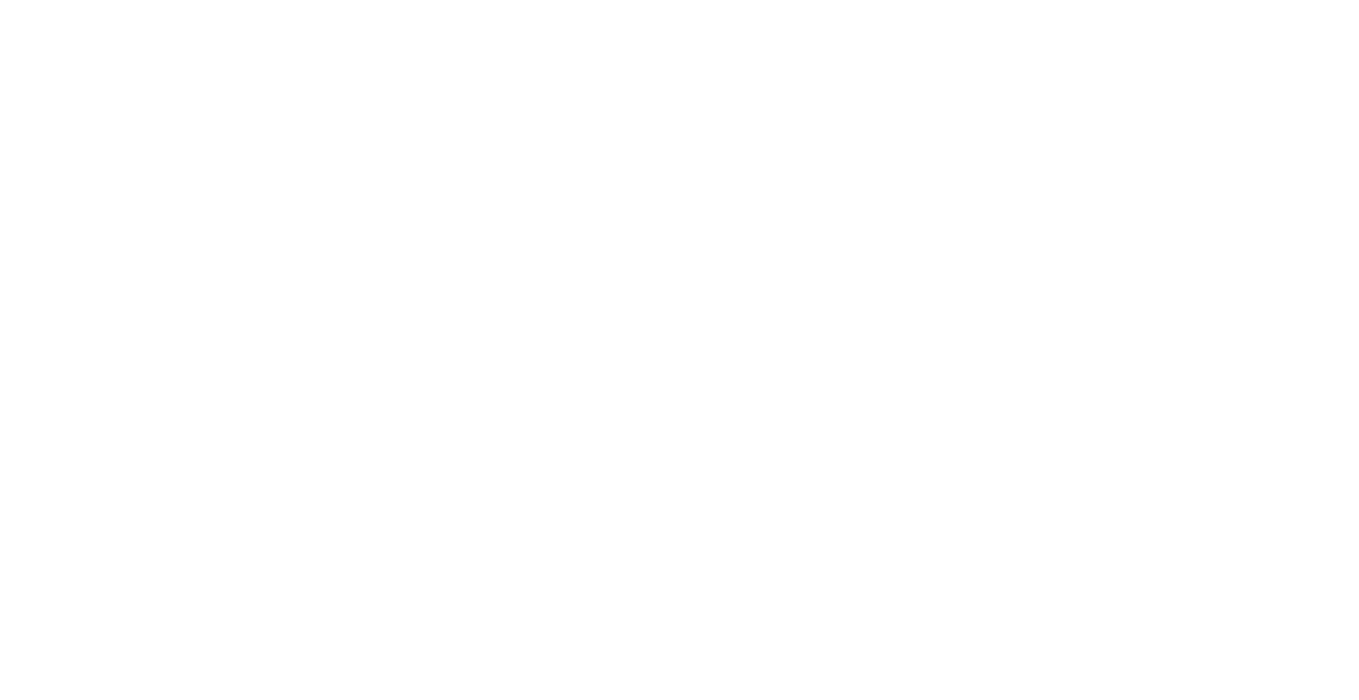 scroll, scrollTop: 0, scrollLeft: 0, axis: both 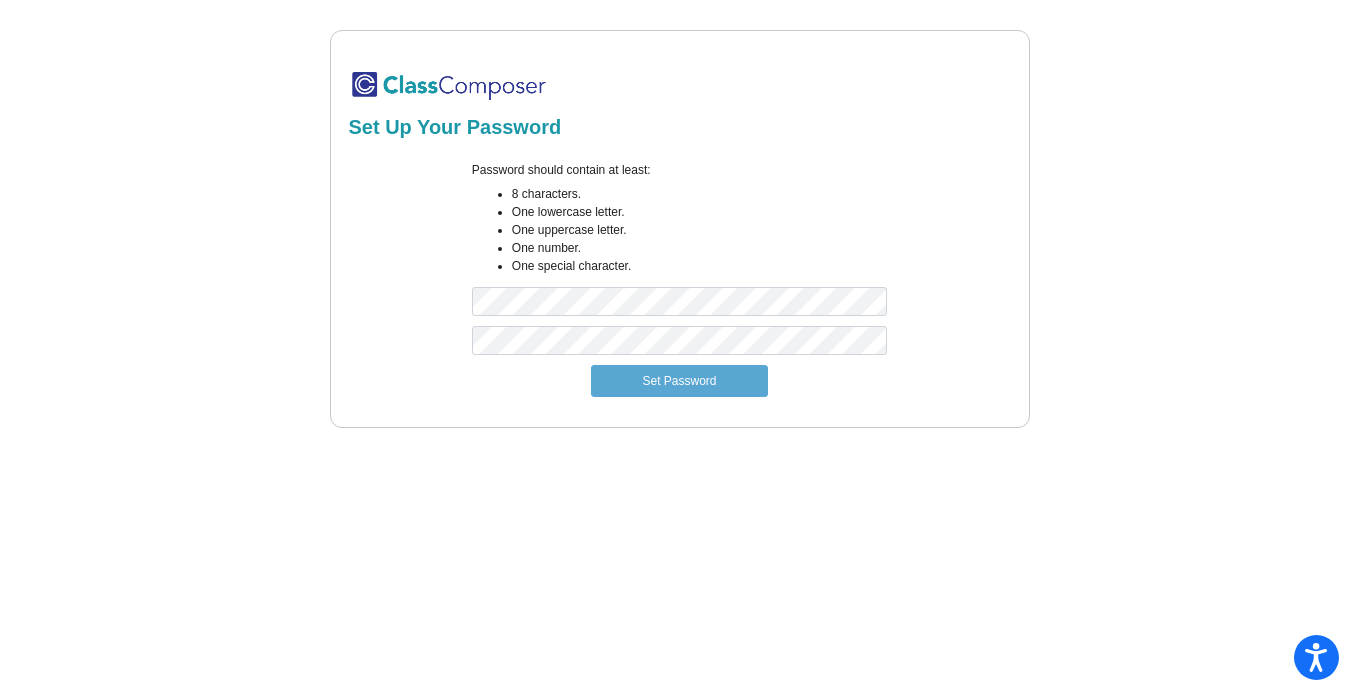 click on "Set Up Your Password Password should contain at least: 8 characters. One lowercase letter. One uppercase letter. One number. One special character. Set Password Change email × New email: Update email" 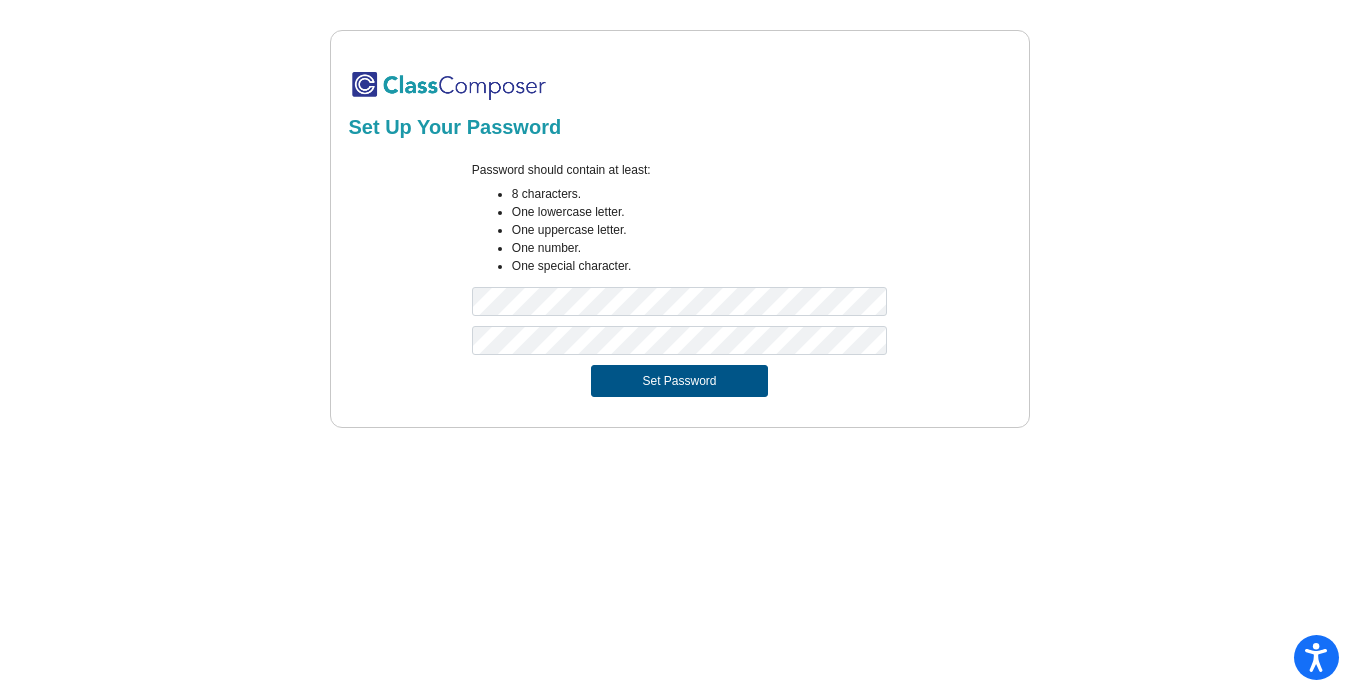 click on "Set Password" at bounding box center [679, 381] 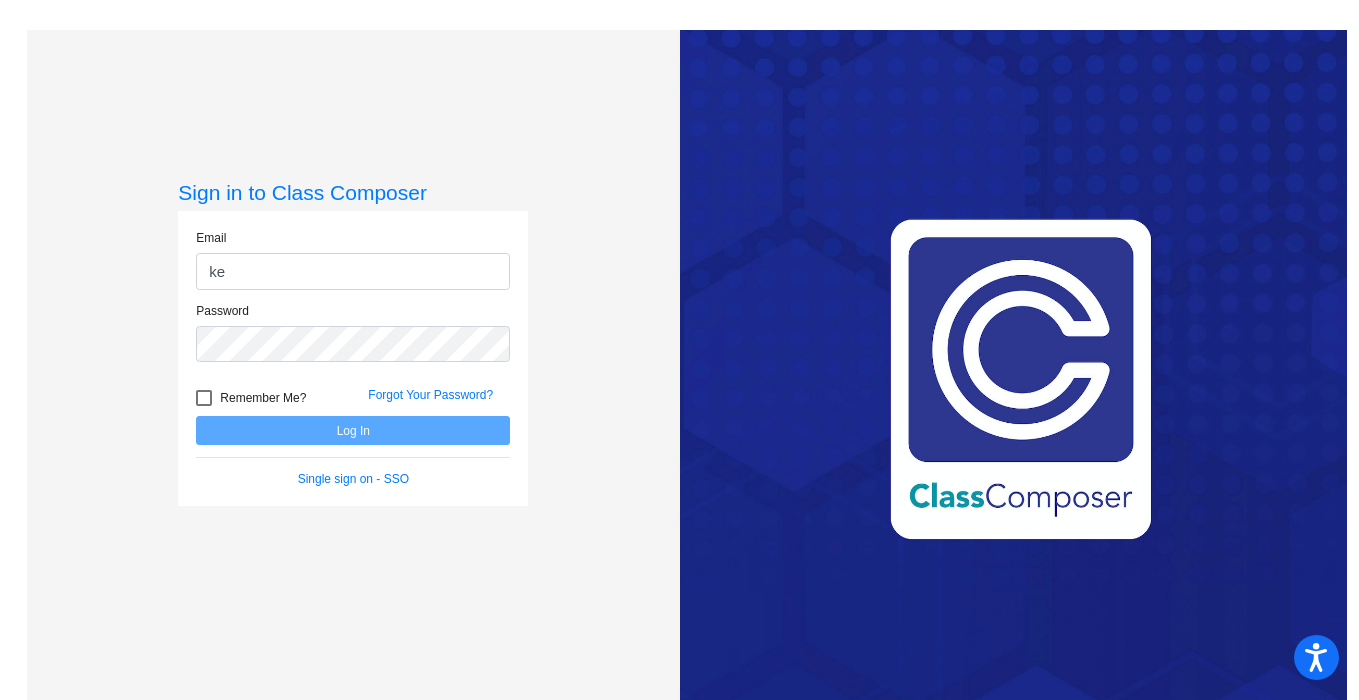 type on "k" 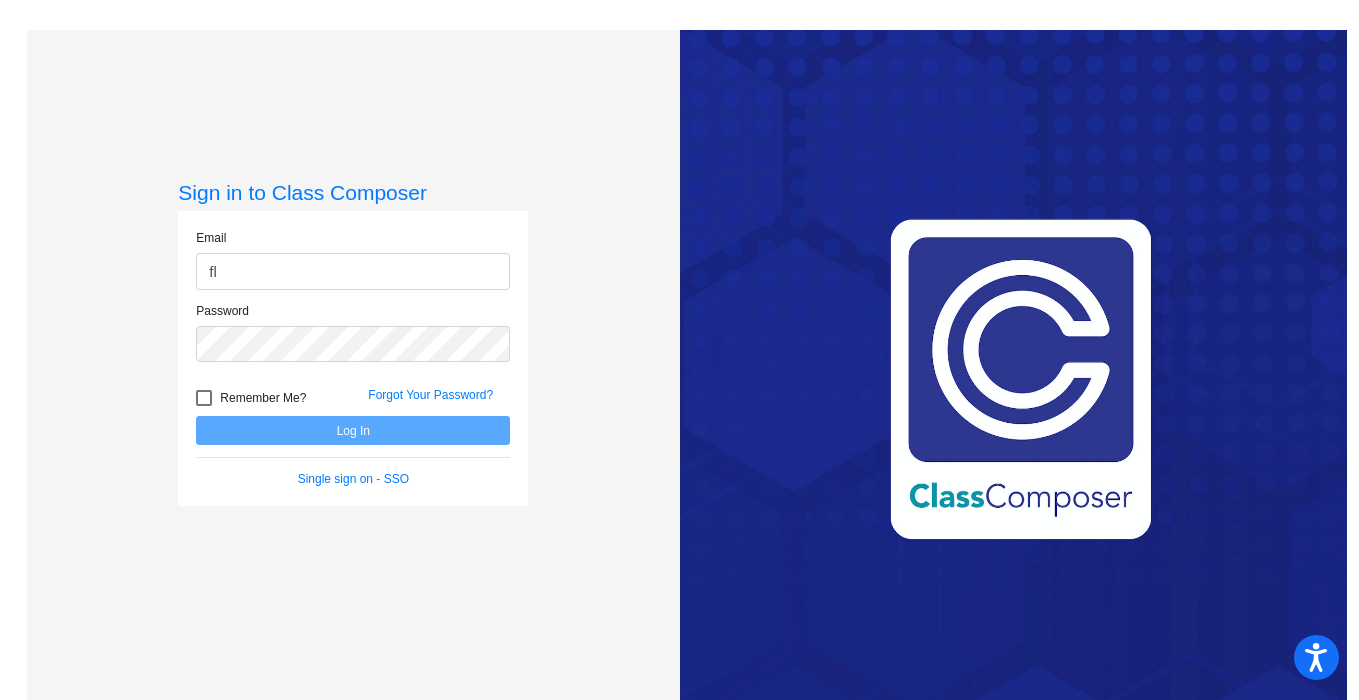 type on "f" 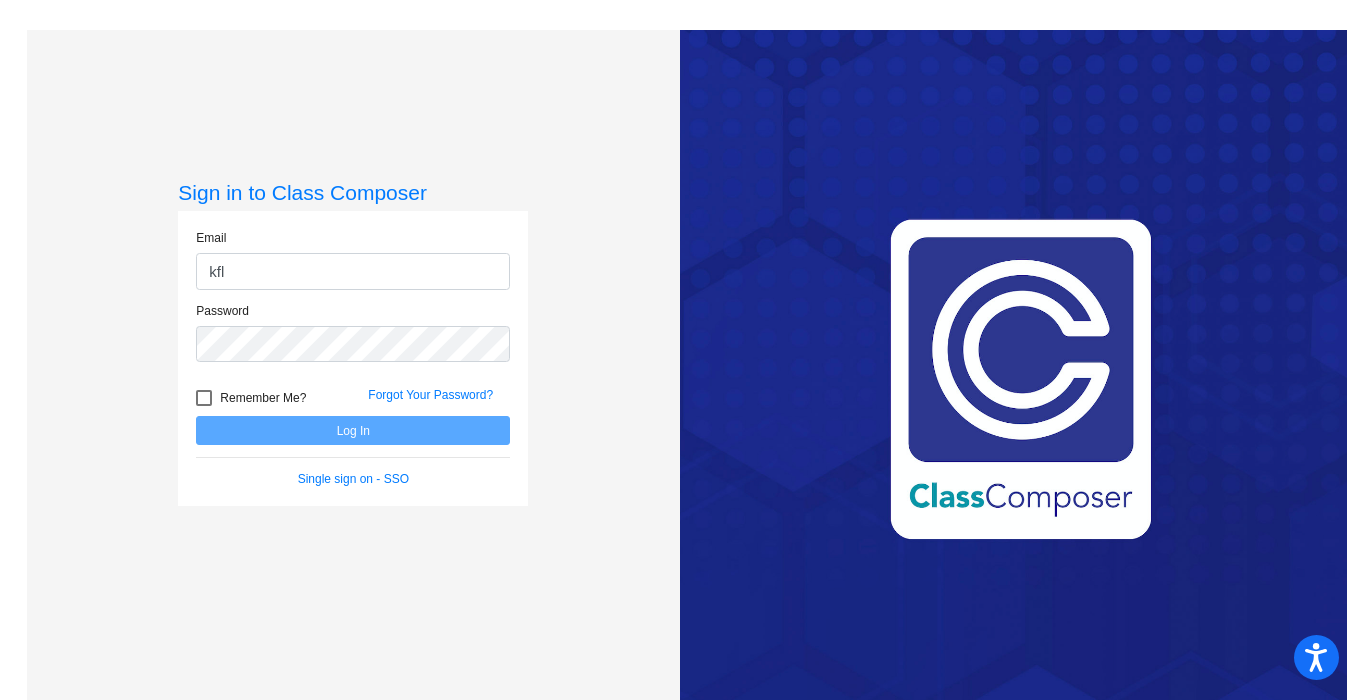 type on "[EMAIL]" 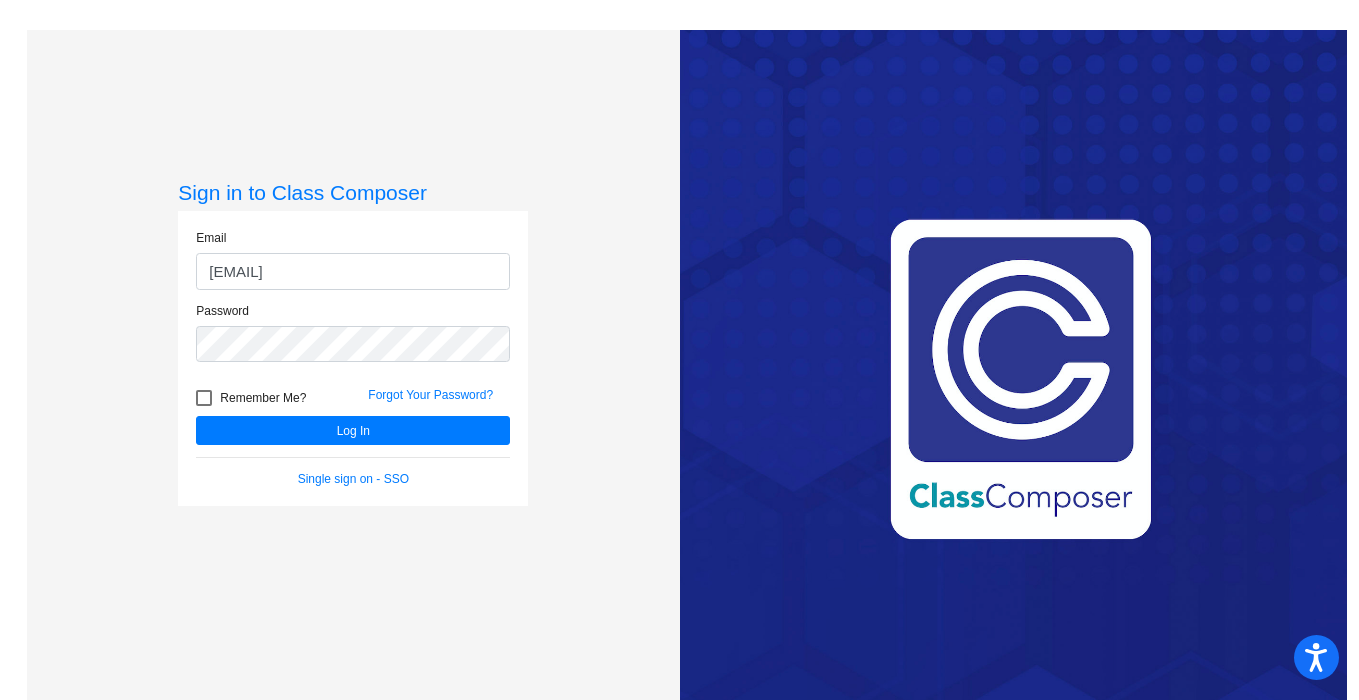 click on "Remember Me?" at bounding box center (251, 398) 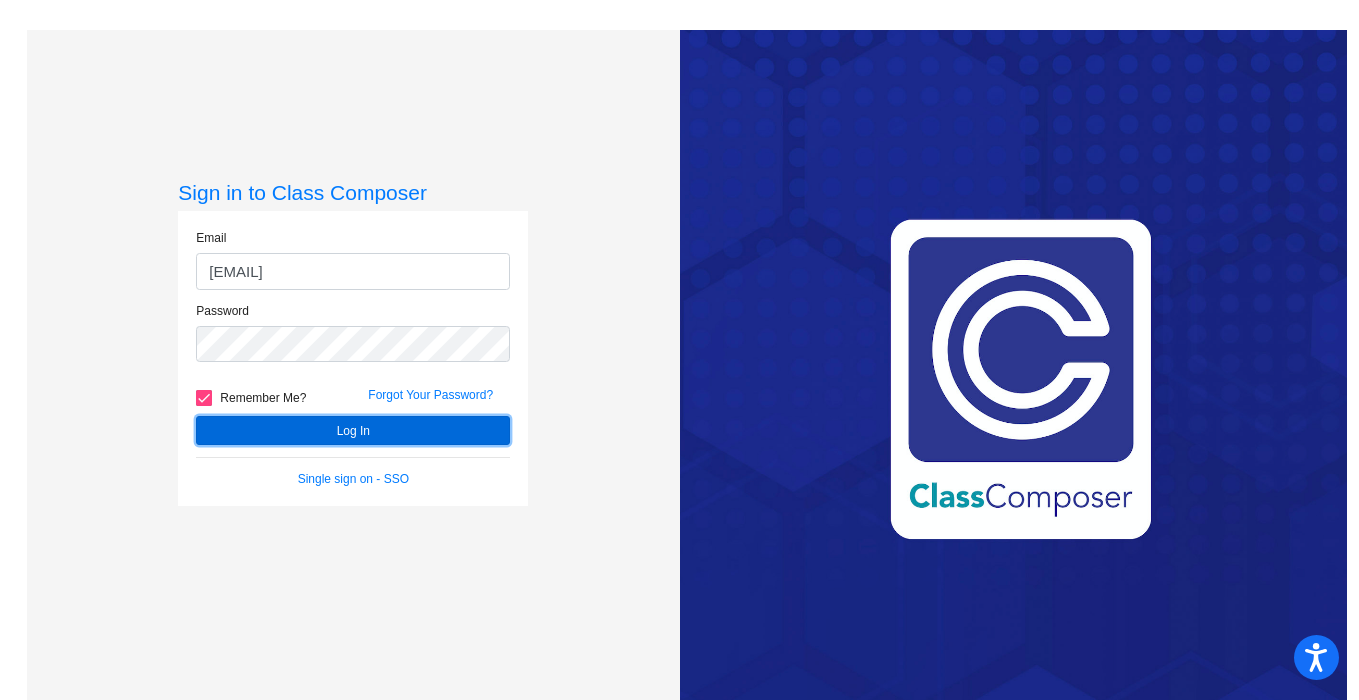 click on "Log In" 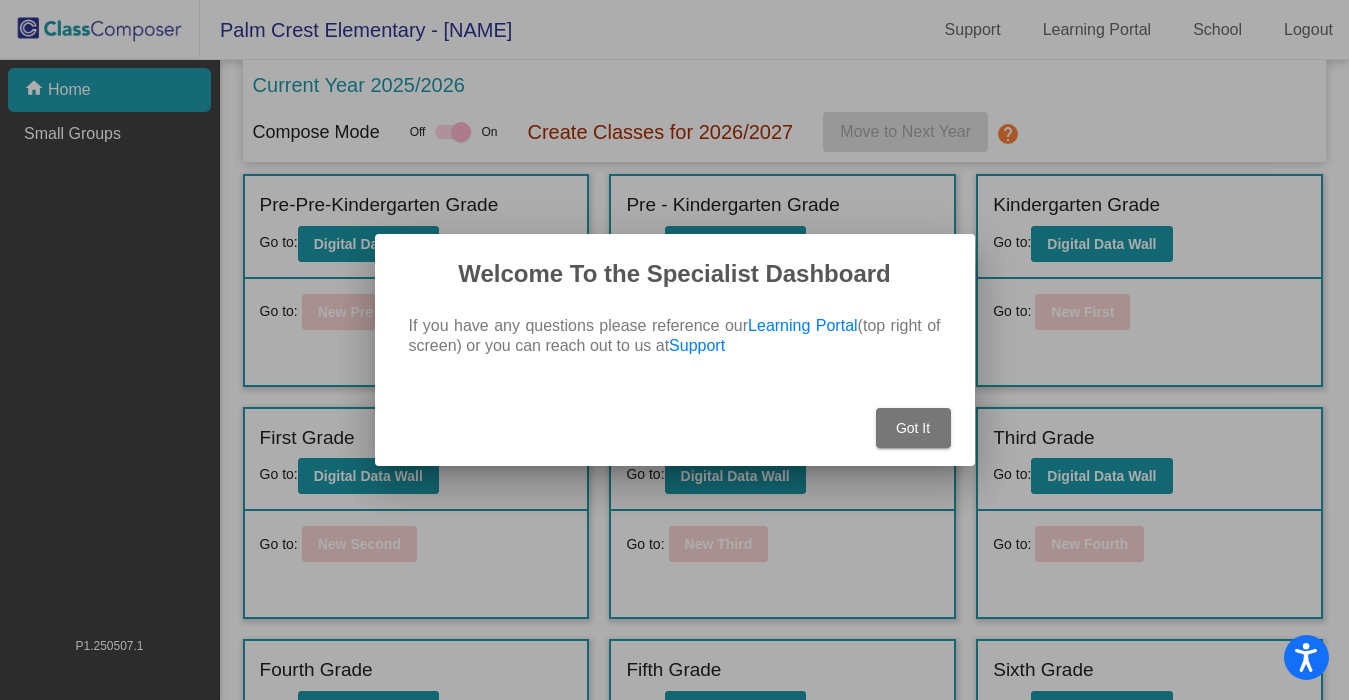 scroll, scrollTop: 0, scrollLeft: 0, axis: both 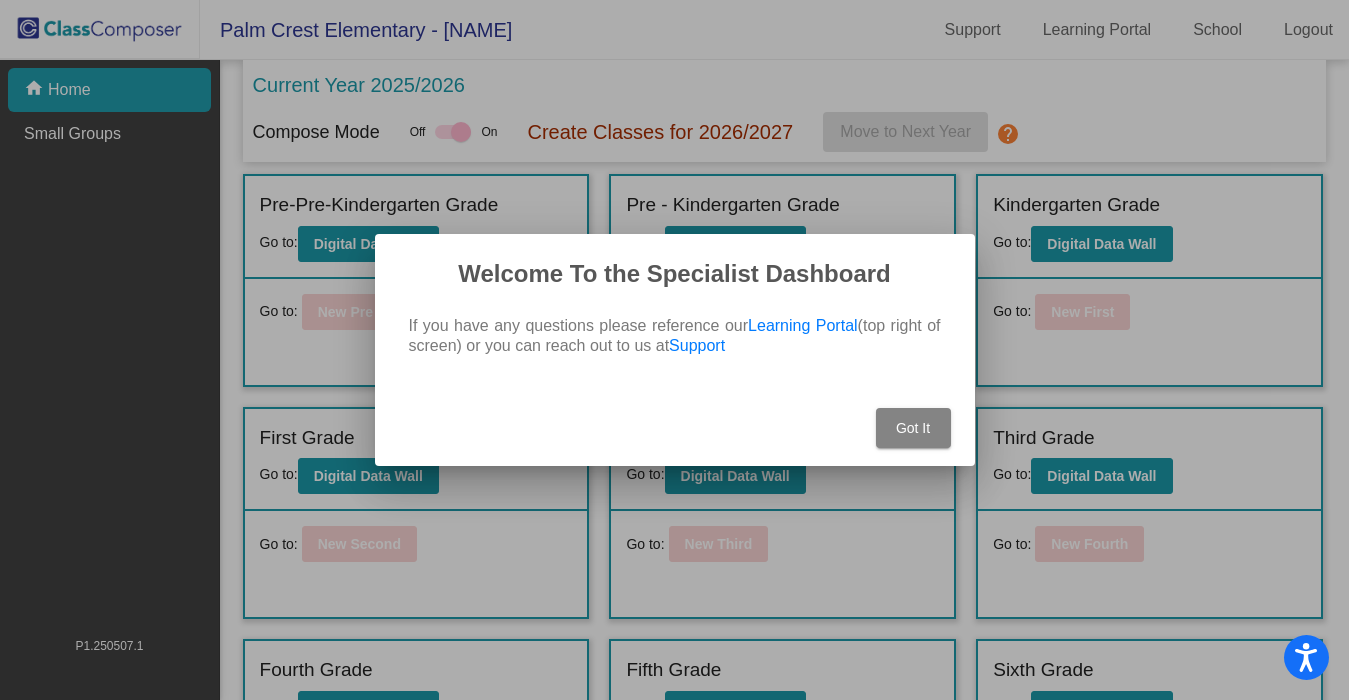 click on "Got It" at bounding box center (913, 428) 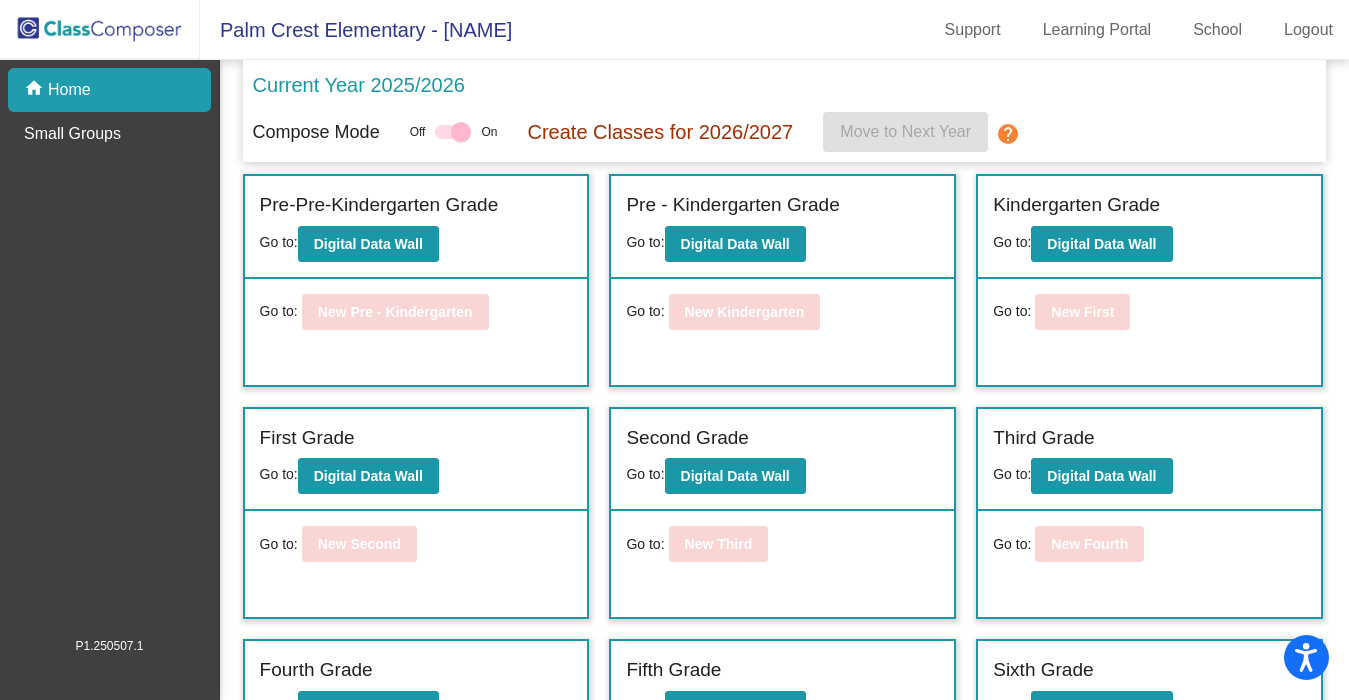 scroll, scrollTop: 0, scrollLeft: 0, axis: both 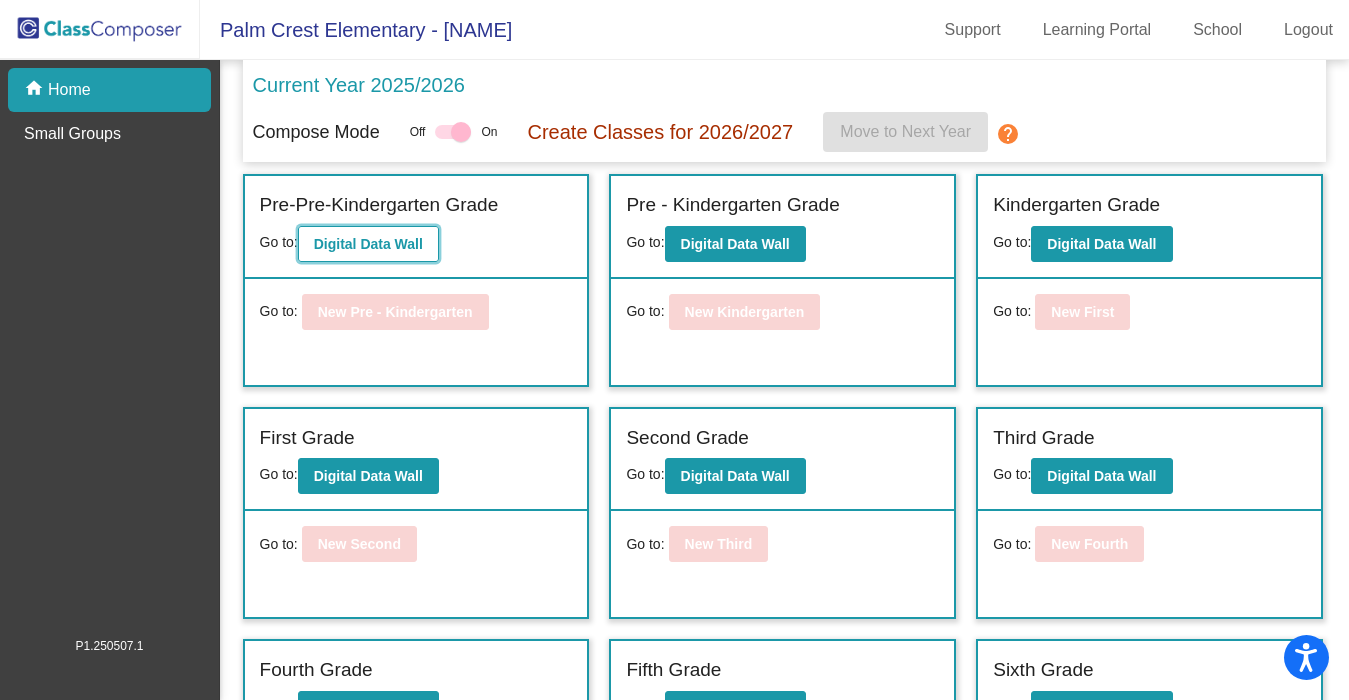 click on "Digital Data Wall" 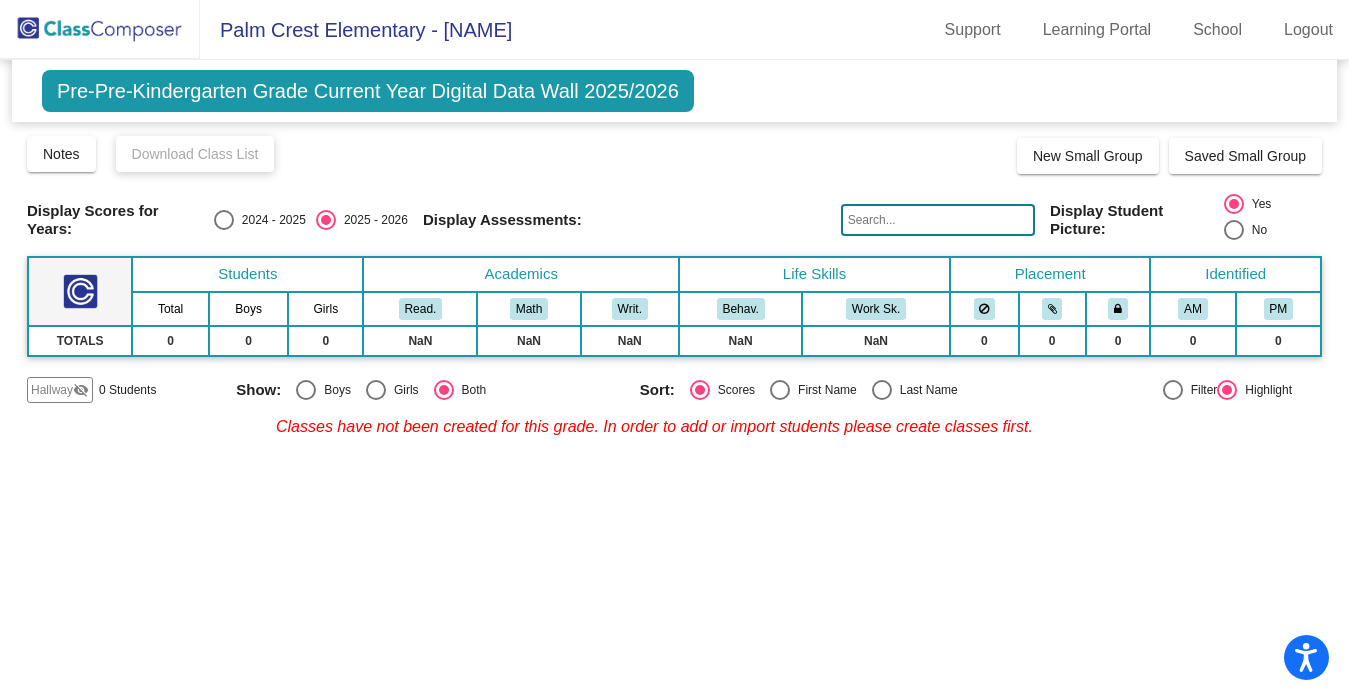 click on "Palm Crest Elementary - [NAME]" 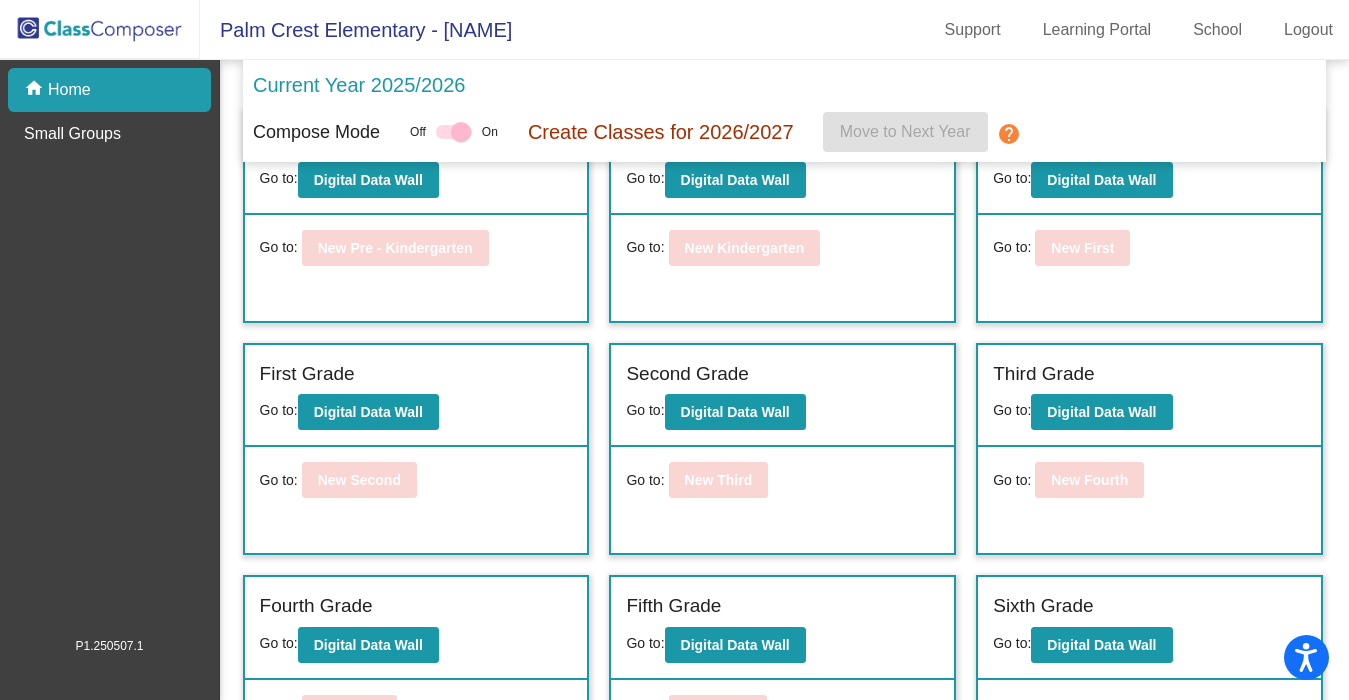 scroll, scrollTop: 0, scrollLeft: 0, axis: both 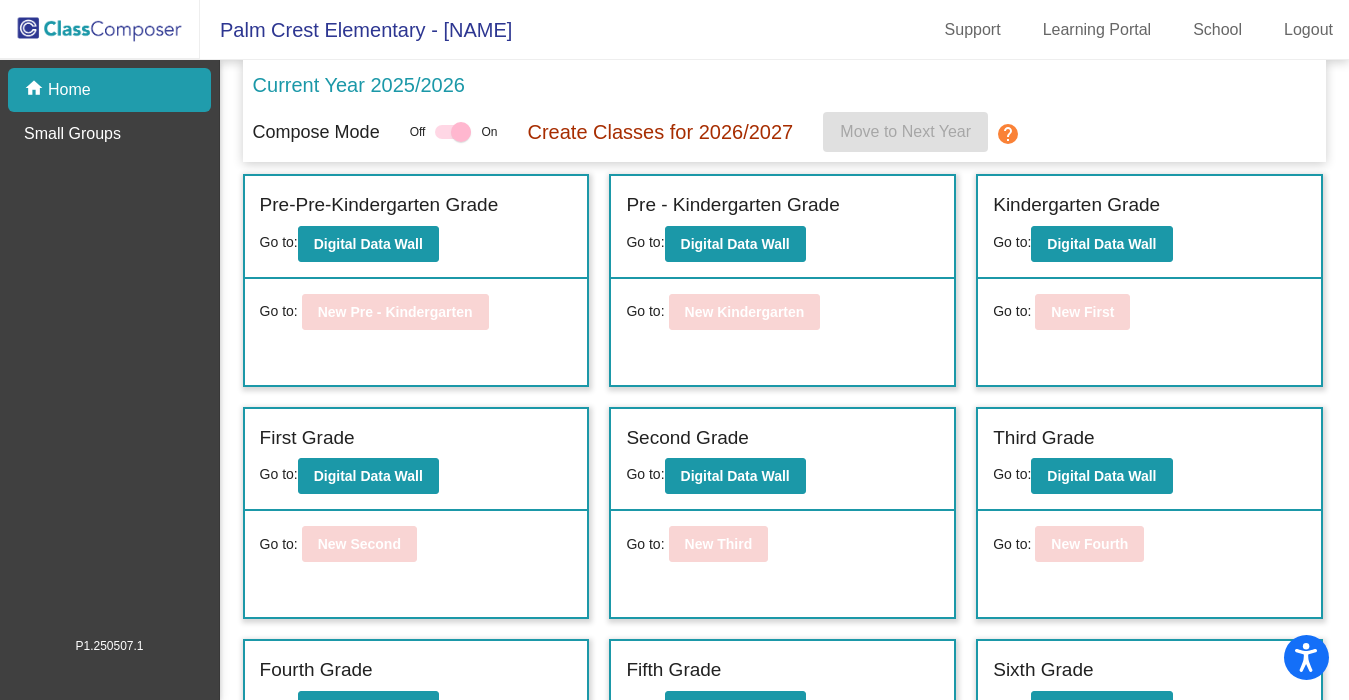 click at bounding box center (461, 132) 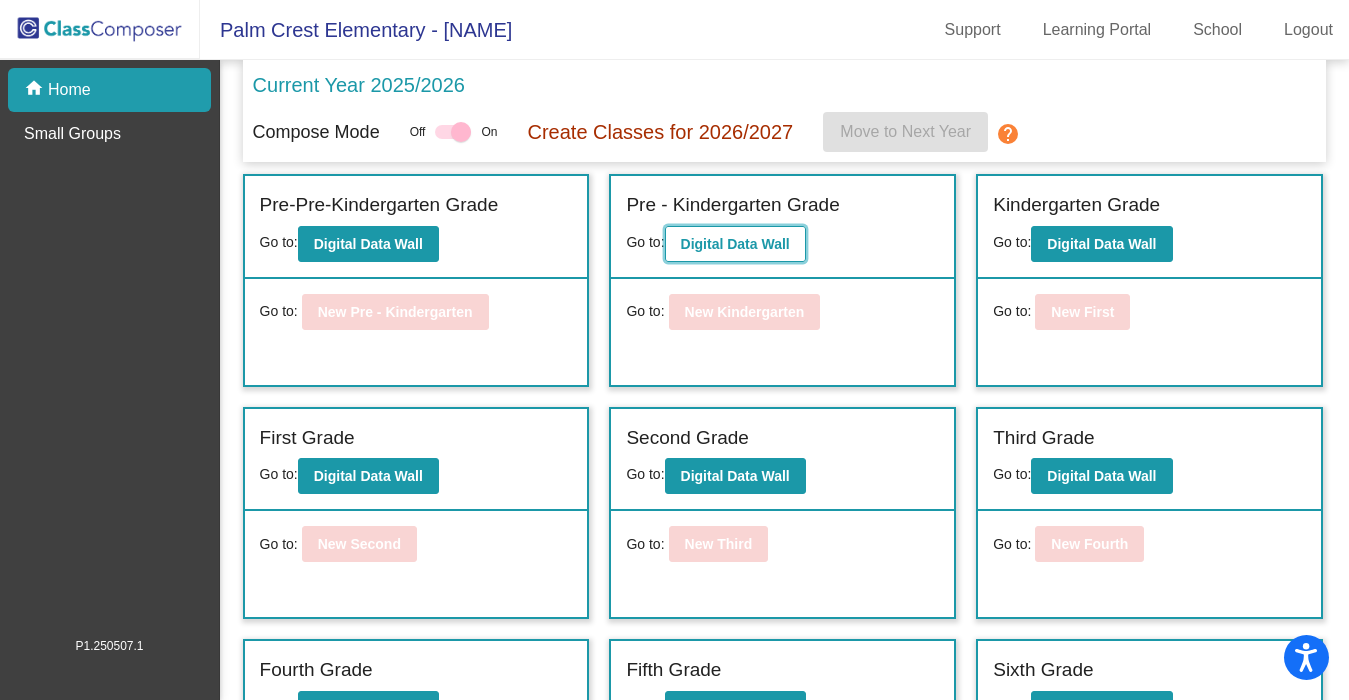 click on "Digital Data Wall" 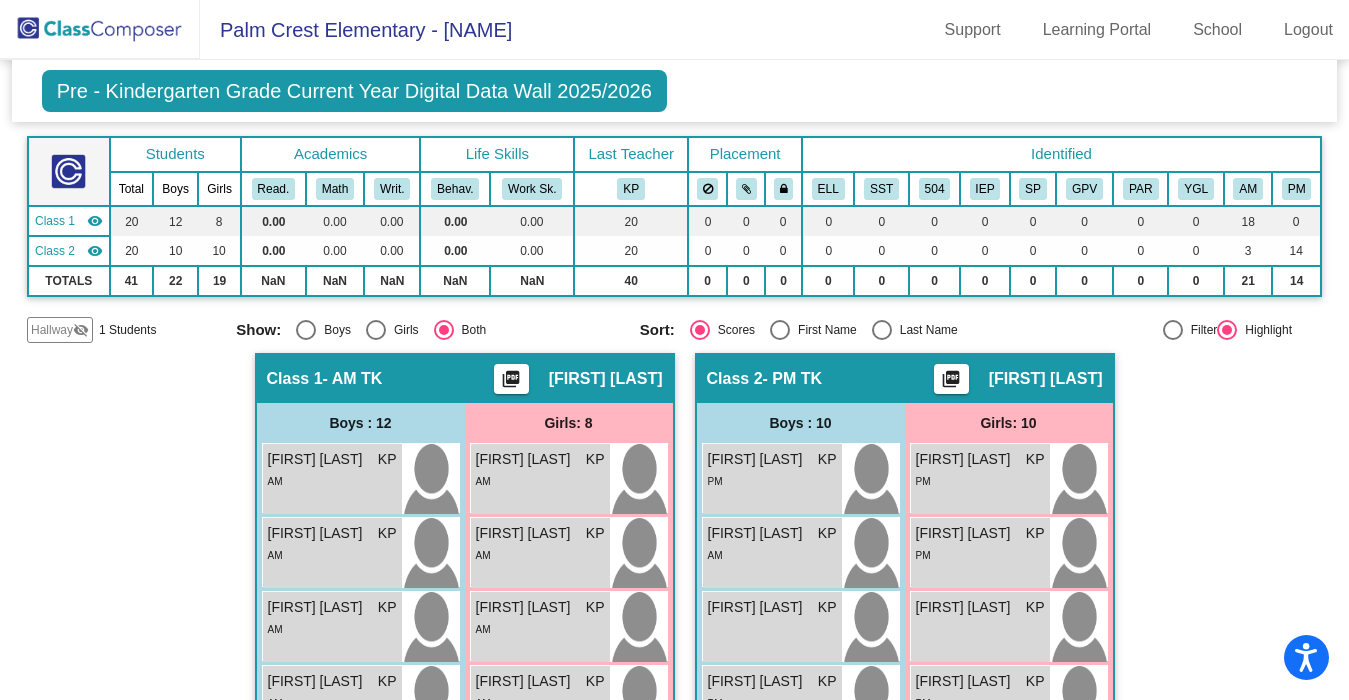 scroll, scrollTop: 131, scrollLeft: 0, axis: vertical 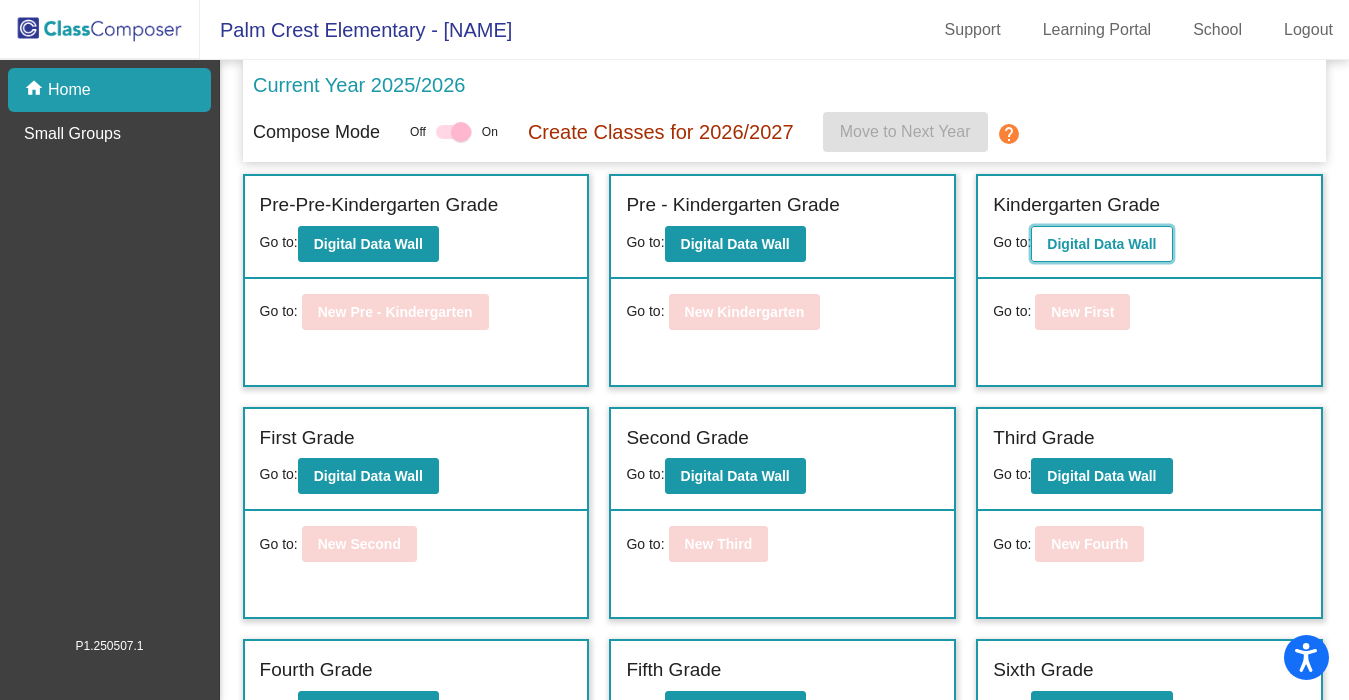 click on "Digital Data Wall" 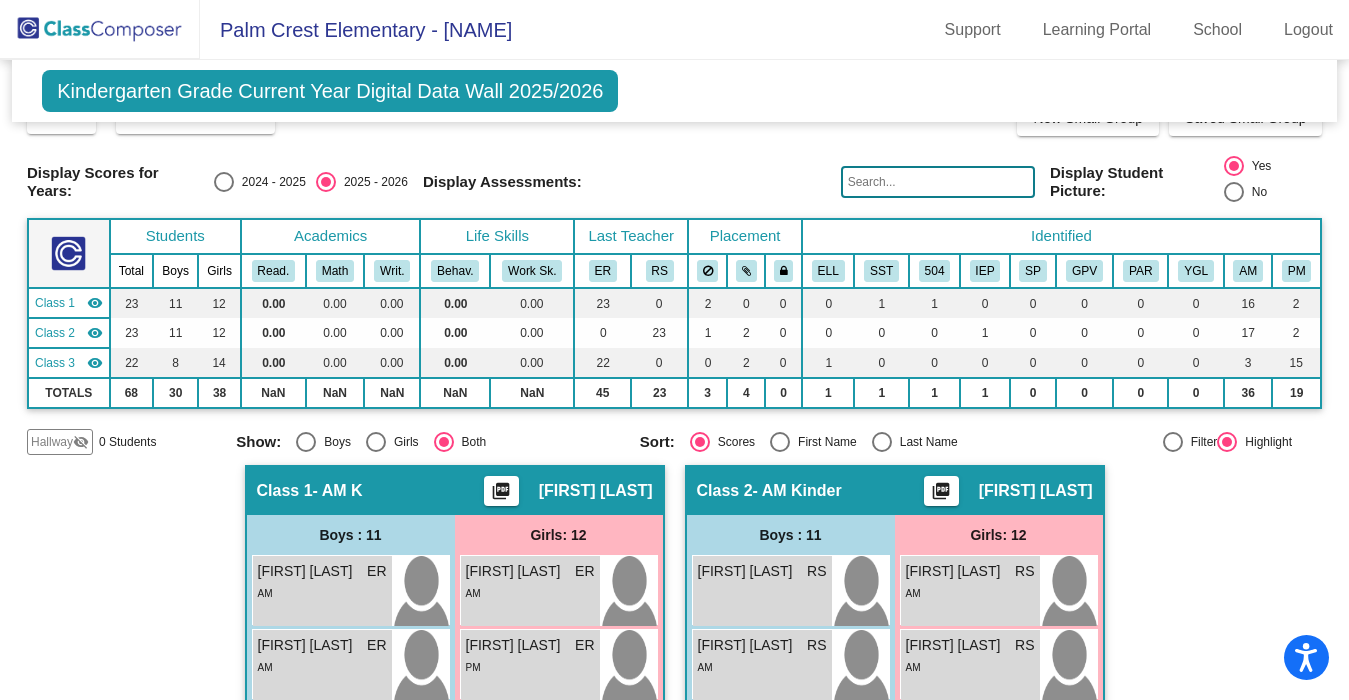 scroll, scrollTop: 0, scrollLeft: 0, axis: both 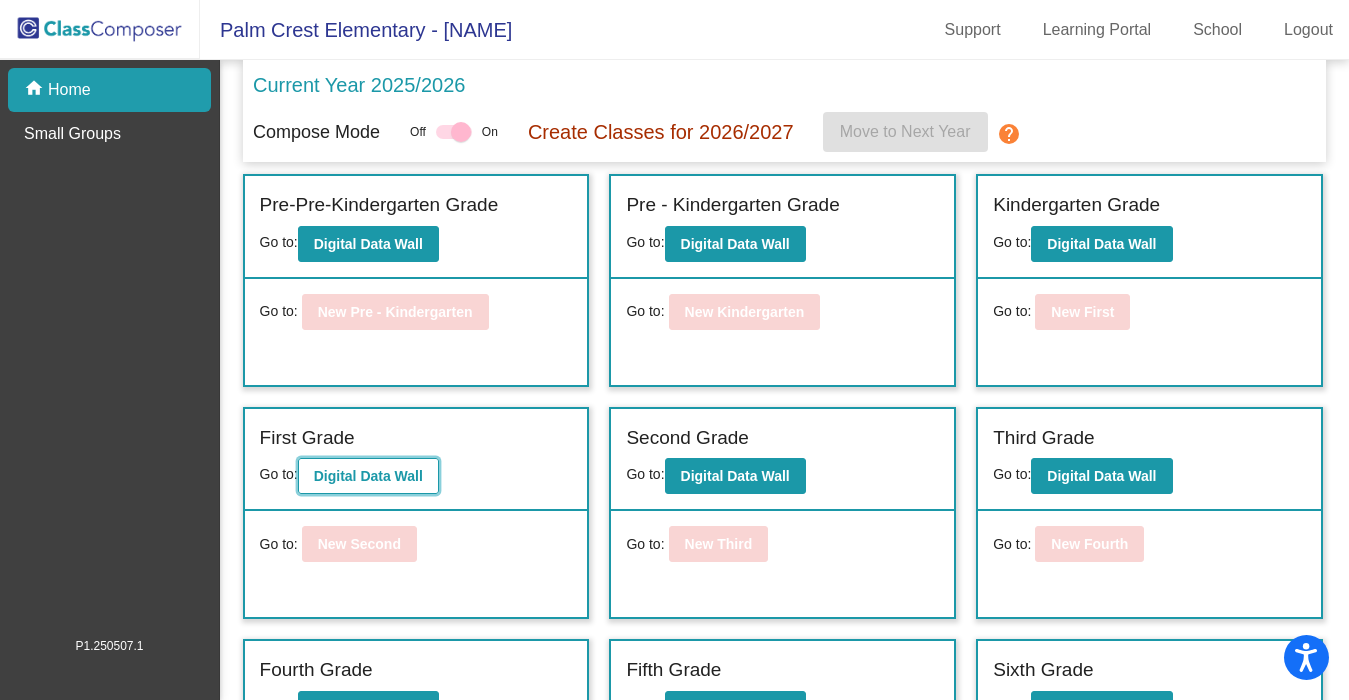 click on "Digital Data Wall" 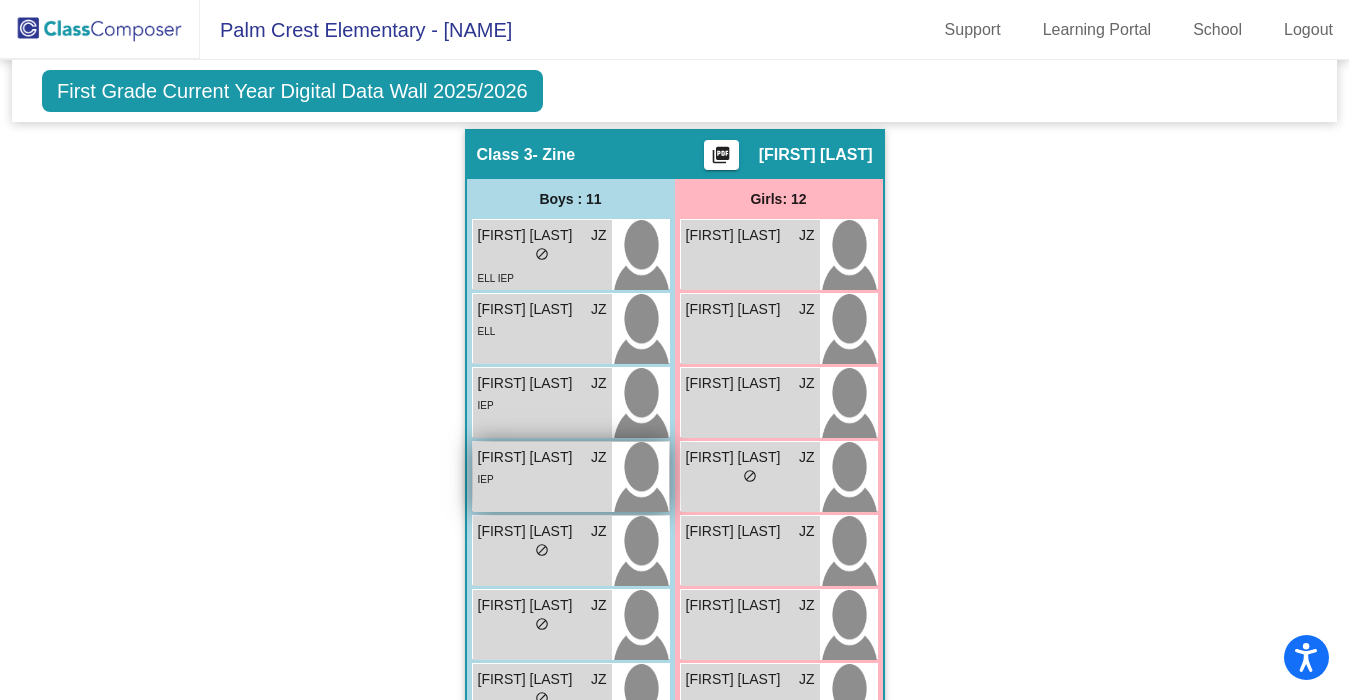 scroll, scrollTop: 1395, scrollLeft: 0, axis: vertical 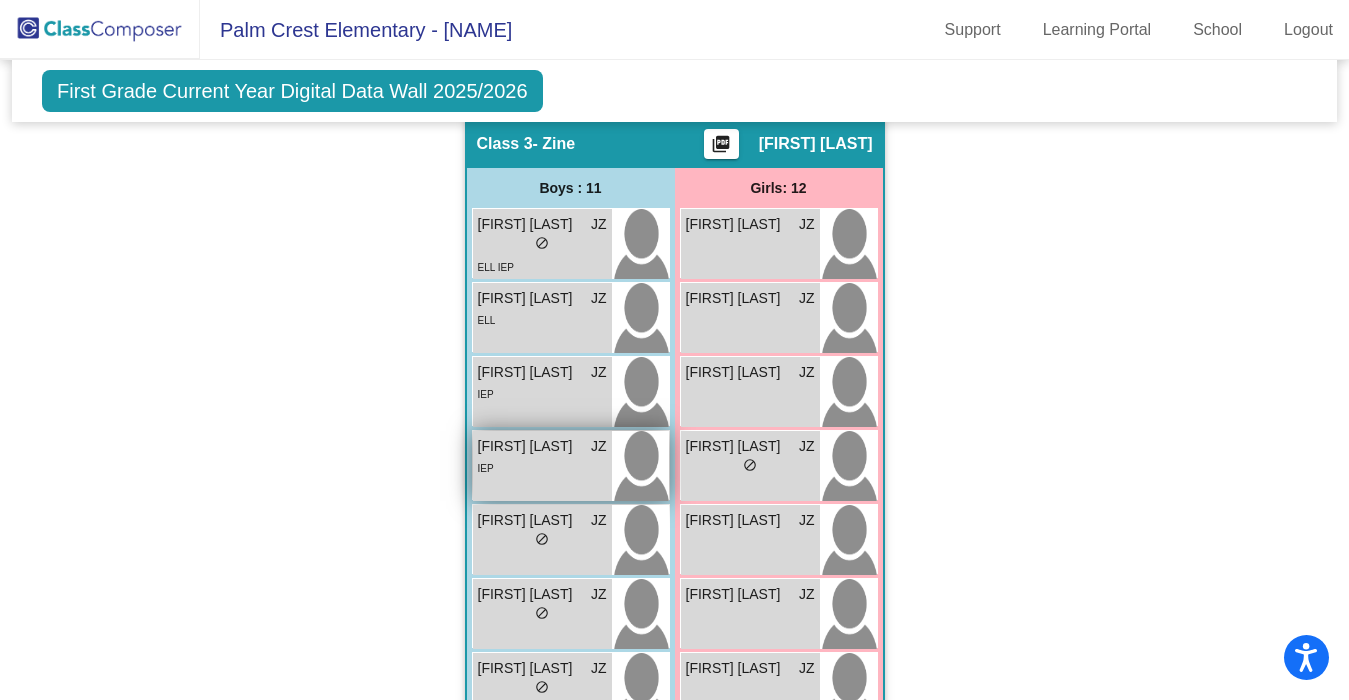 click on "IEP" at bounding box center [542, 467] 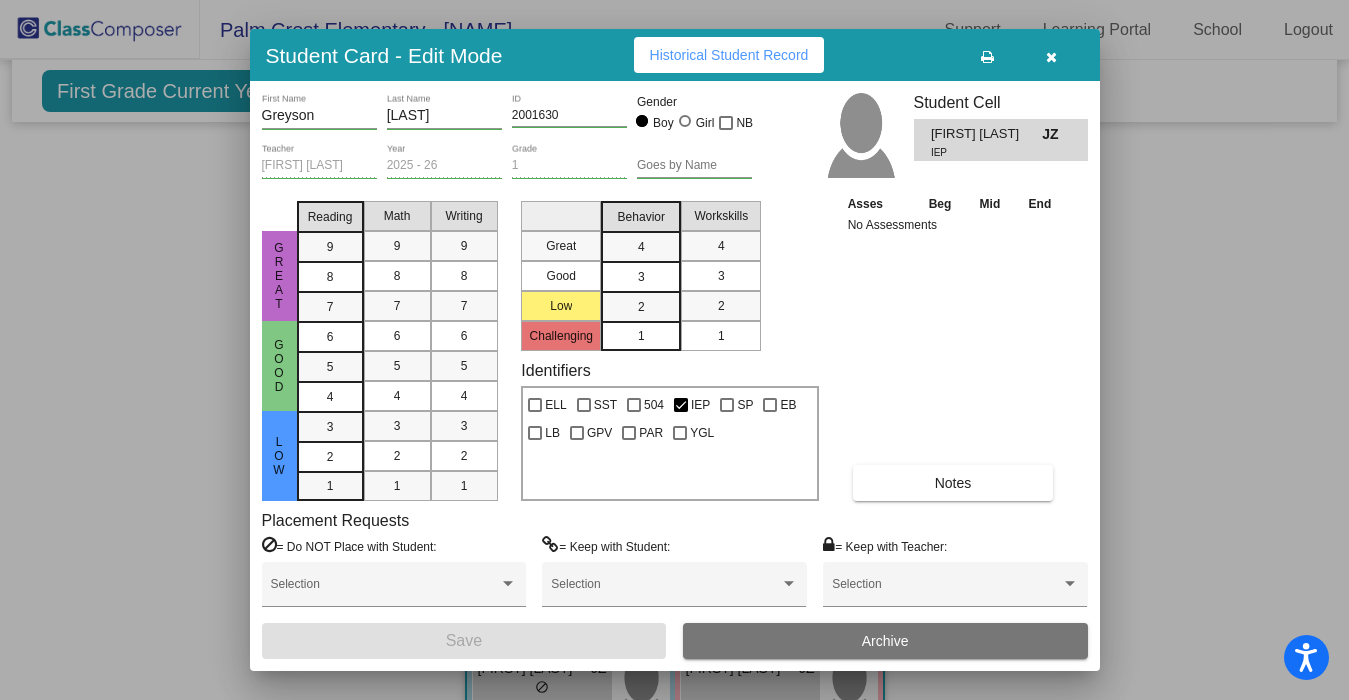 click at bounding box center [674, 350] 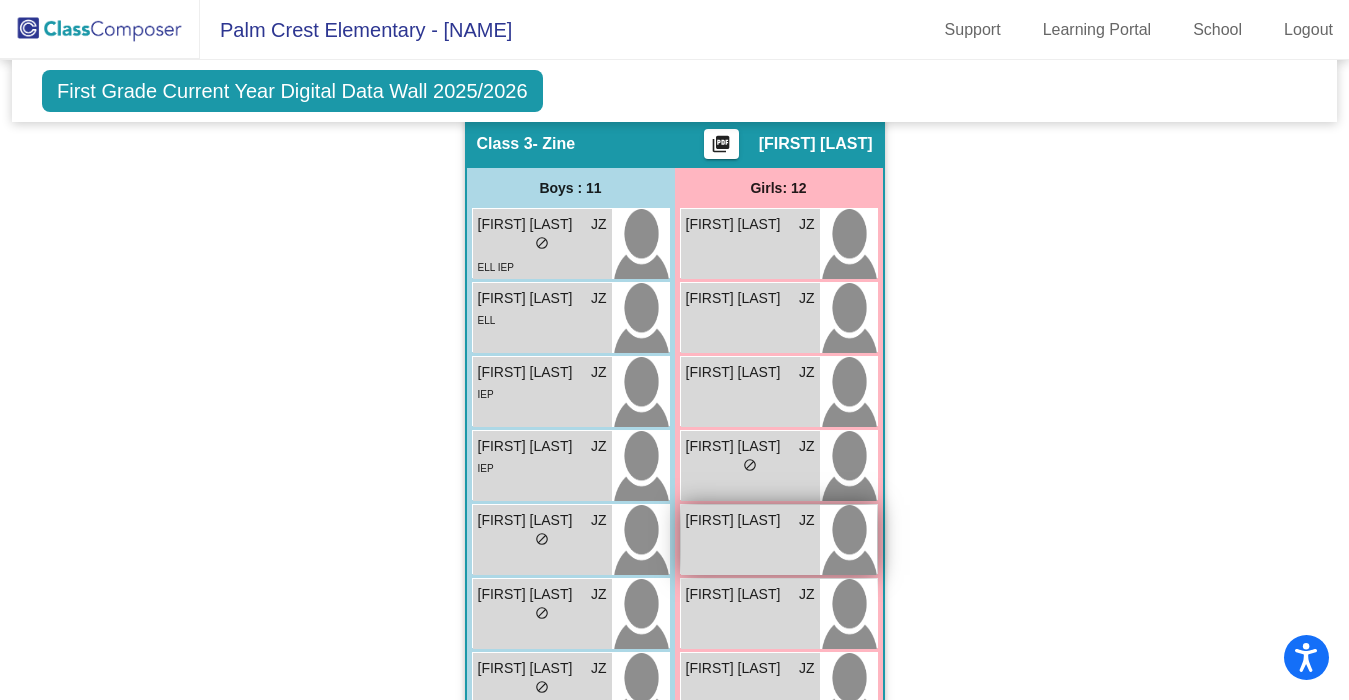click on "[FIRST] [LAST] JZ lock do_not_disturb_alt" at bounding box center [750, 540] 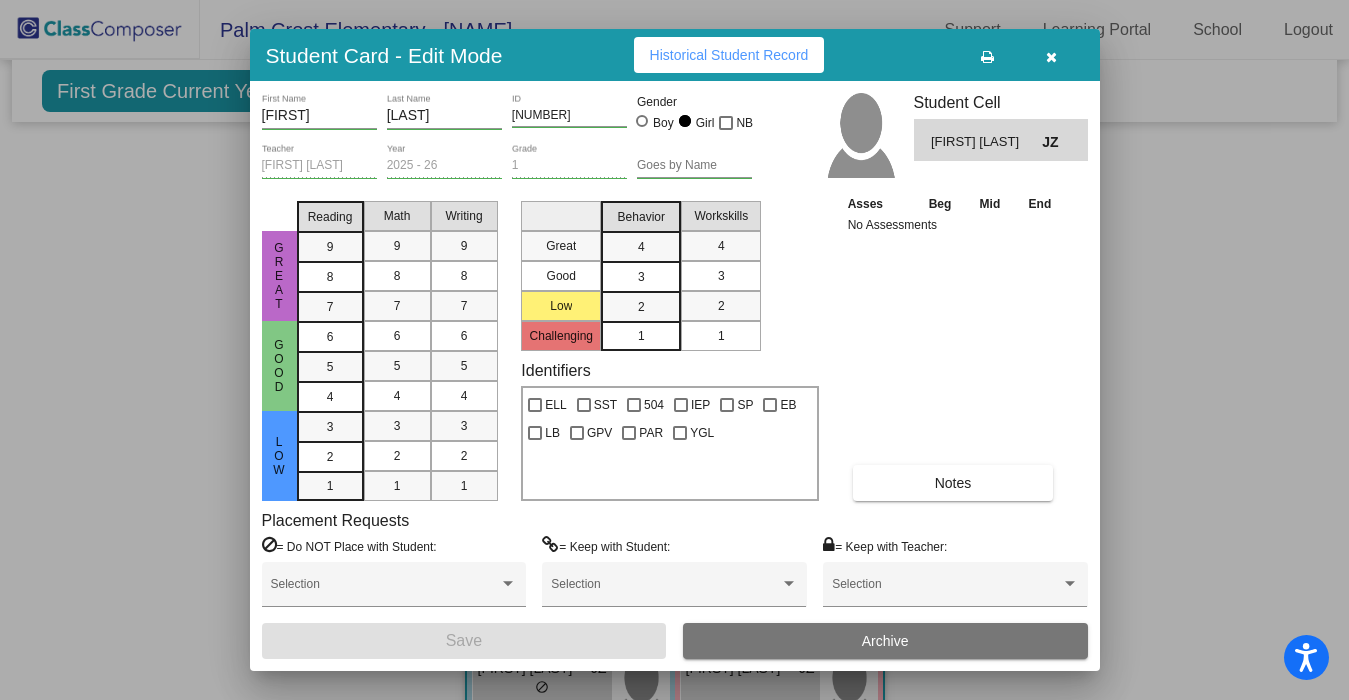 click at bounding box center (674, 350) 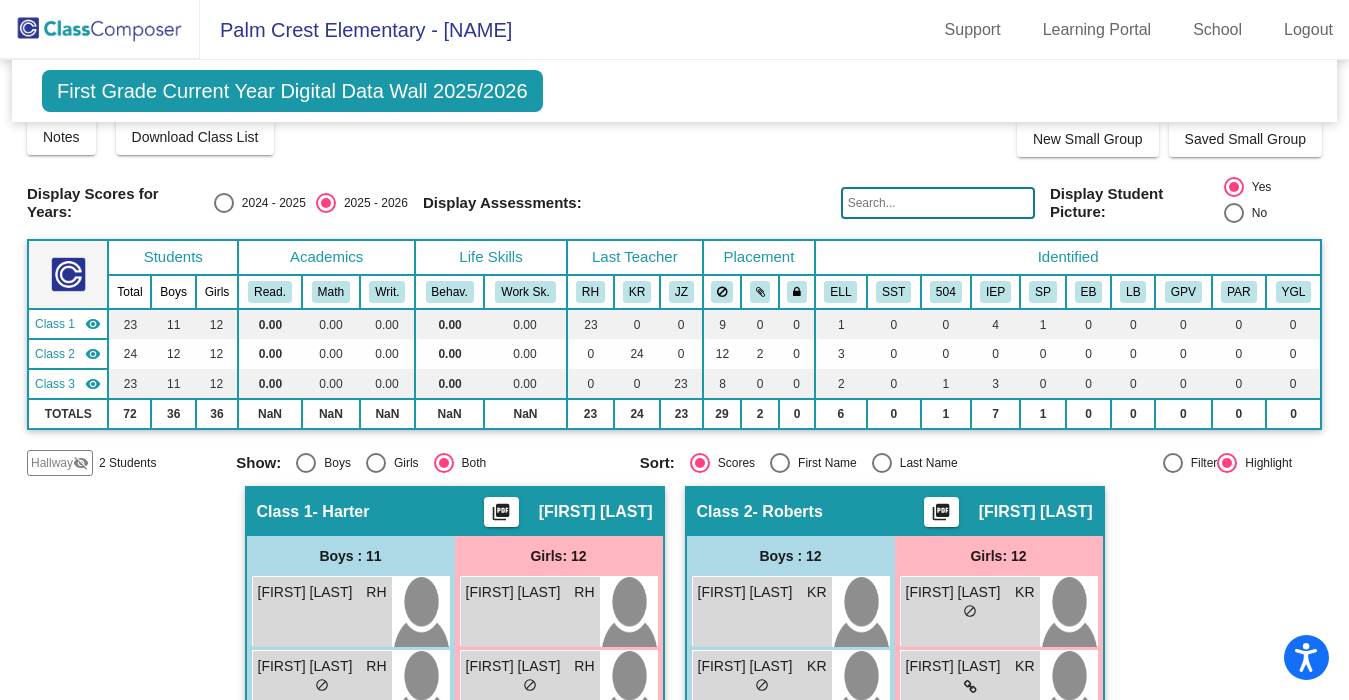 scroll, scrollTop: 0, scrollLeft: 0, axis: both 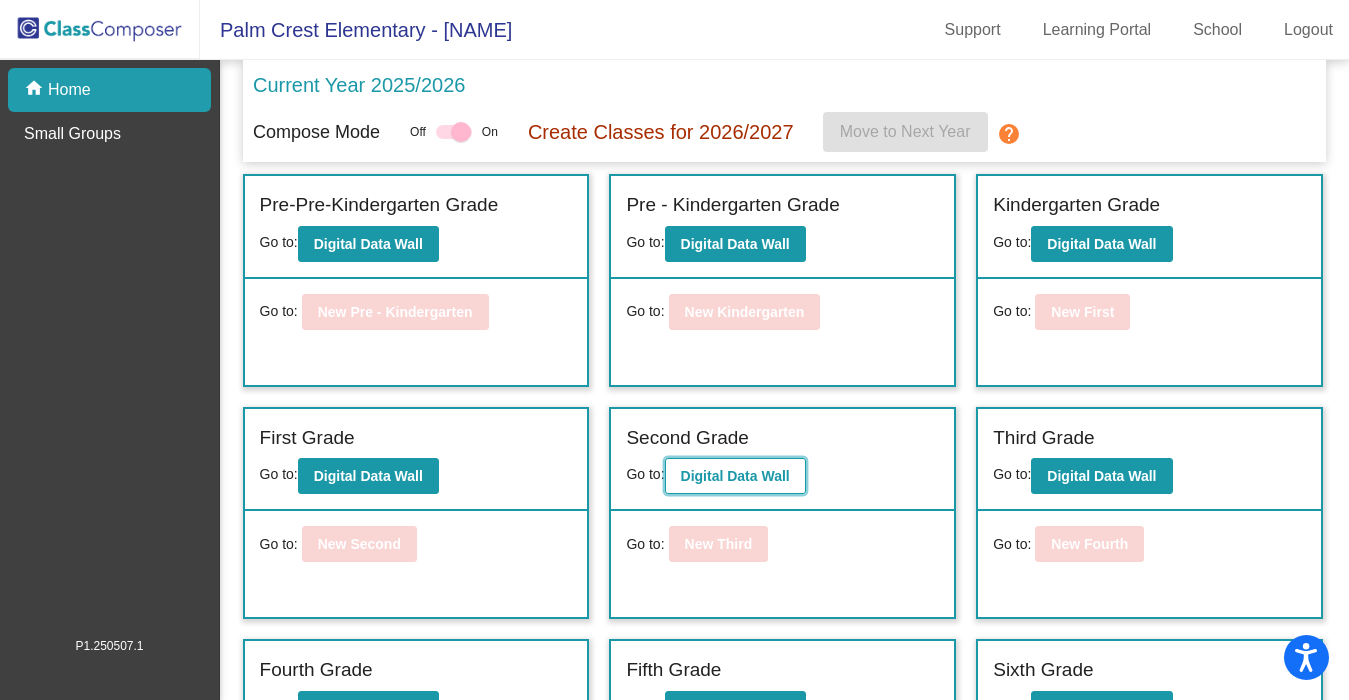 click on "Digital Data Wall" 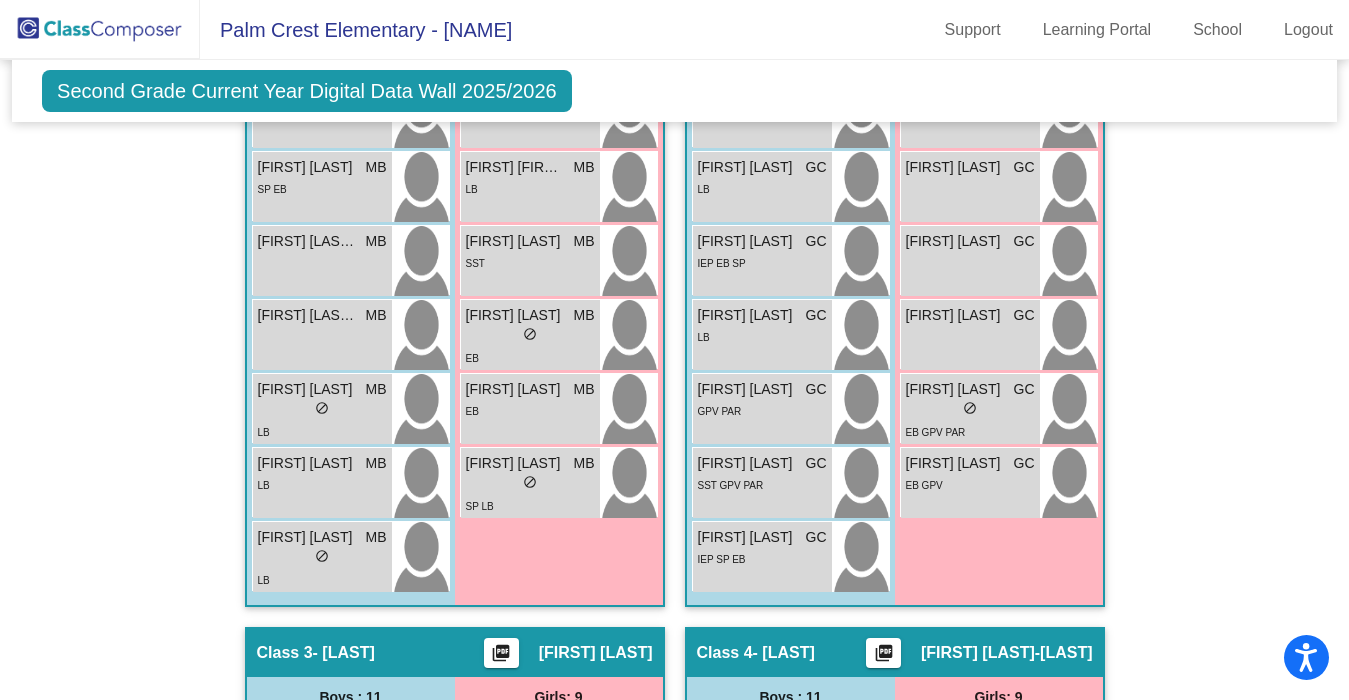 scroll, scrollTop: 852, scrollLeft: 0, axis: vertical 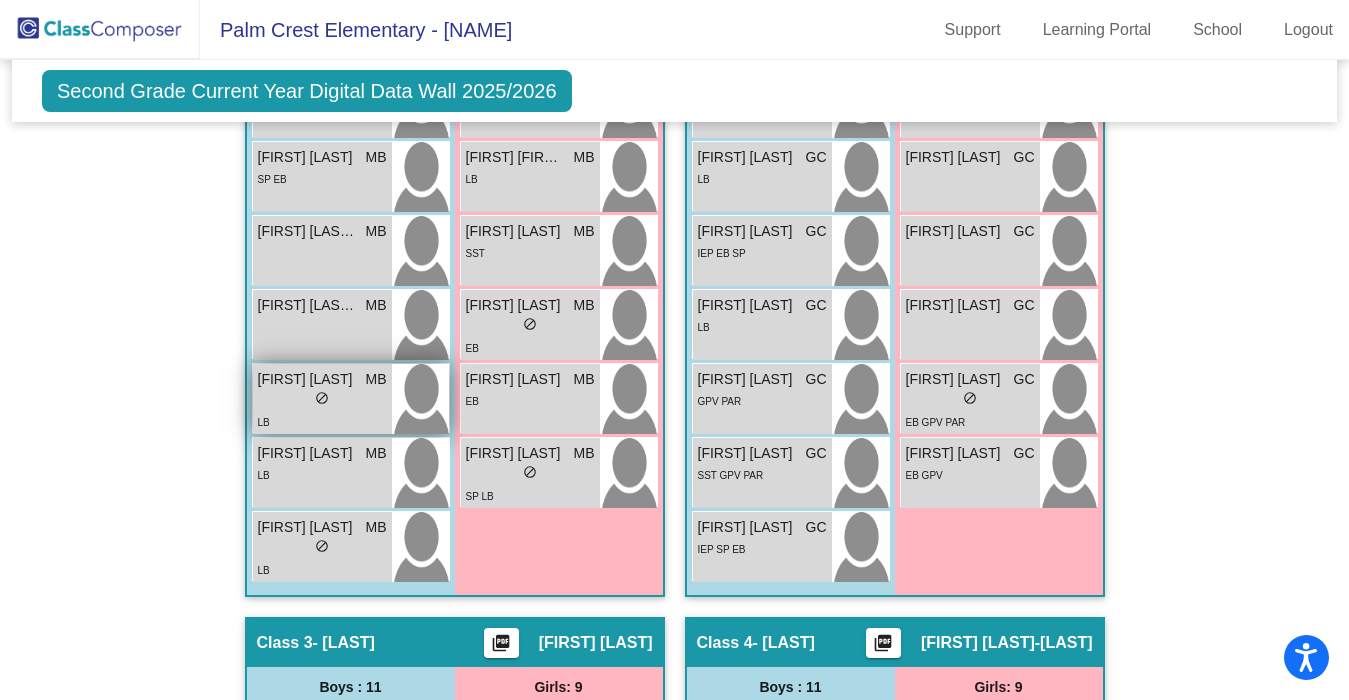 click on "LB" at bounding box center (264, 422) 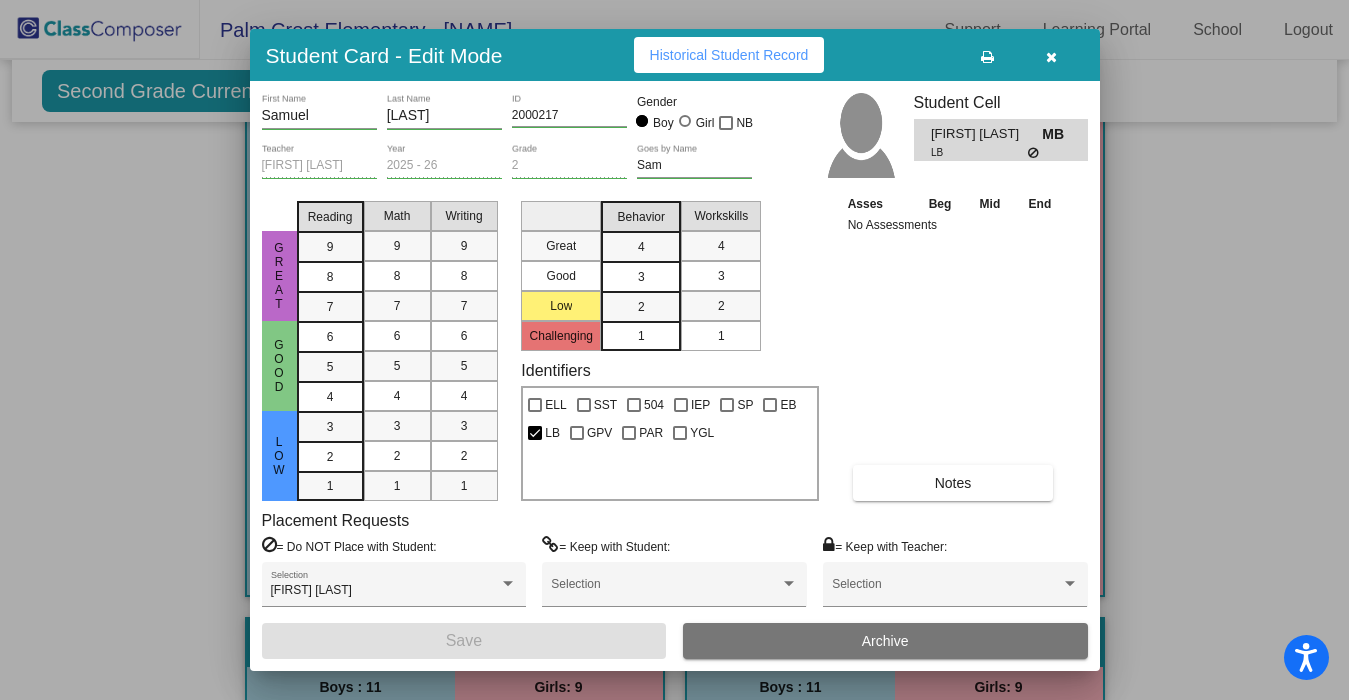 click at bounding box center [674, 350] 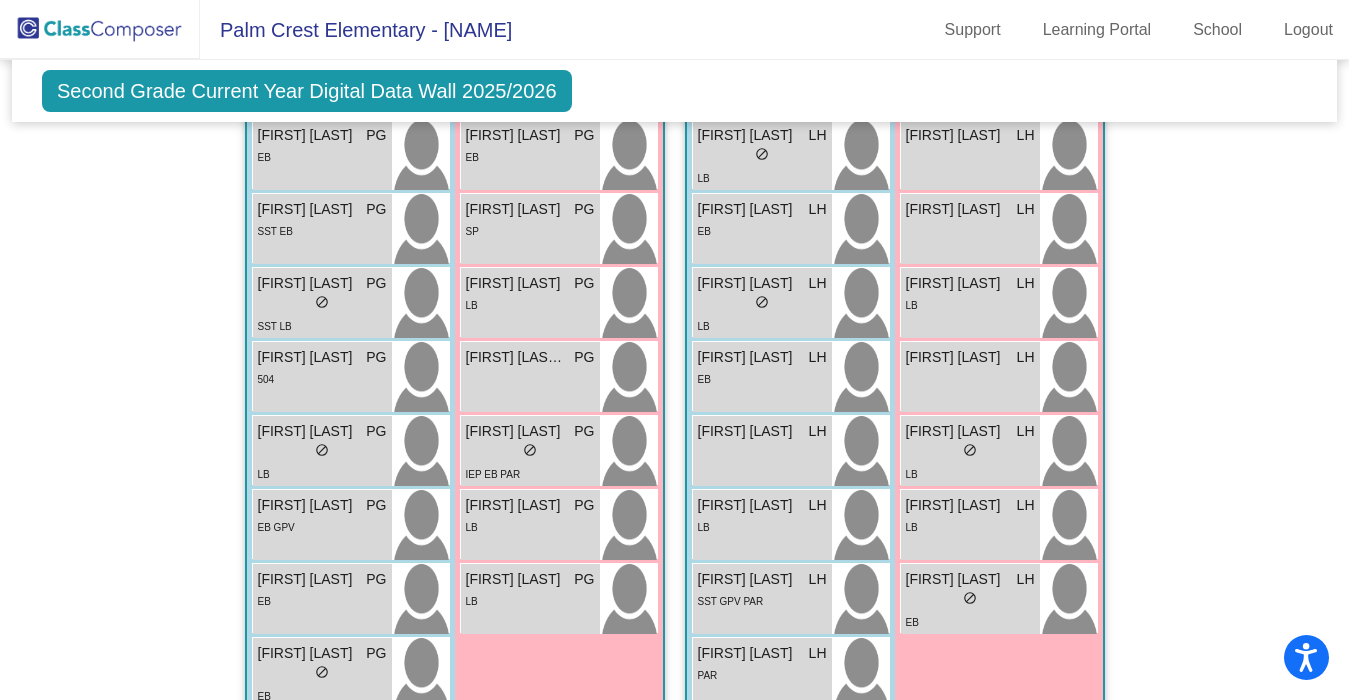scroll, scrollTop: 1704, scrollLeft: 0, axis: vertical 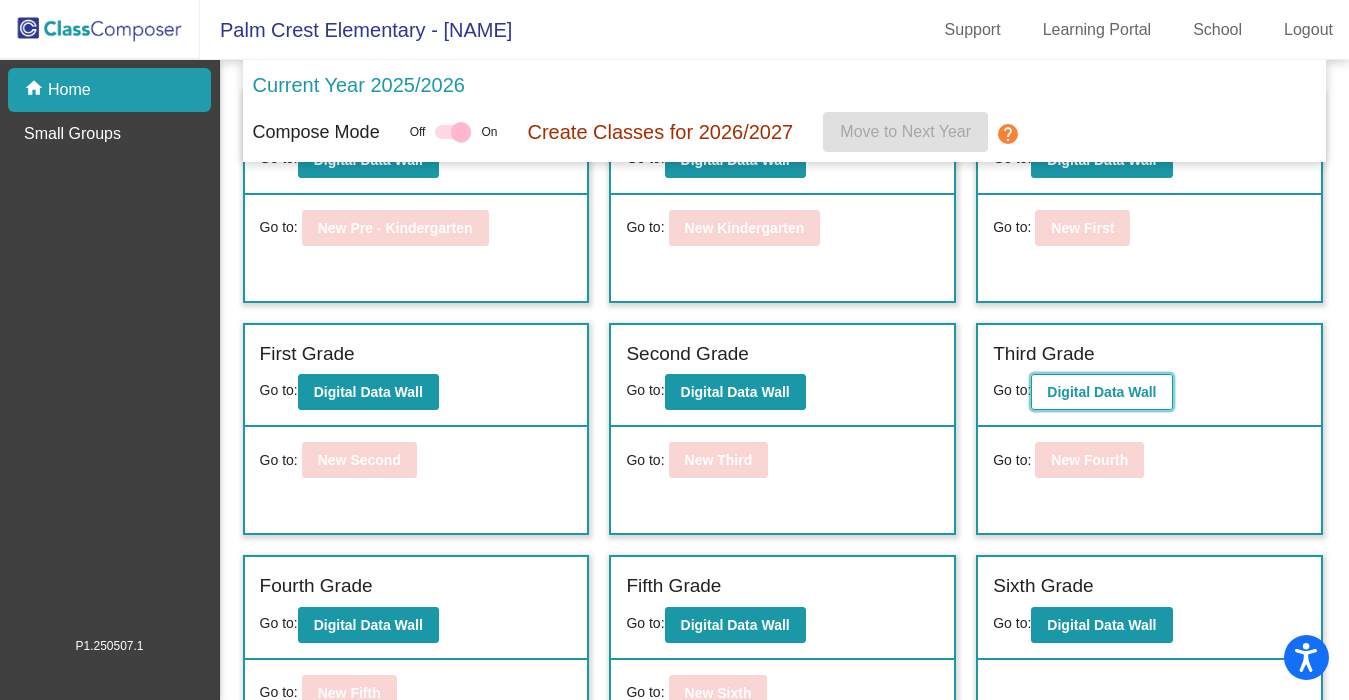 click on "Digital Data Wall" 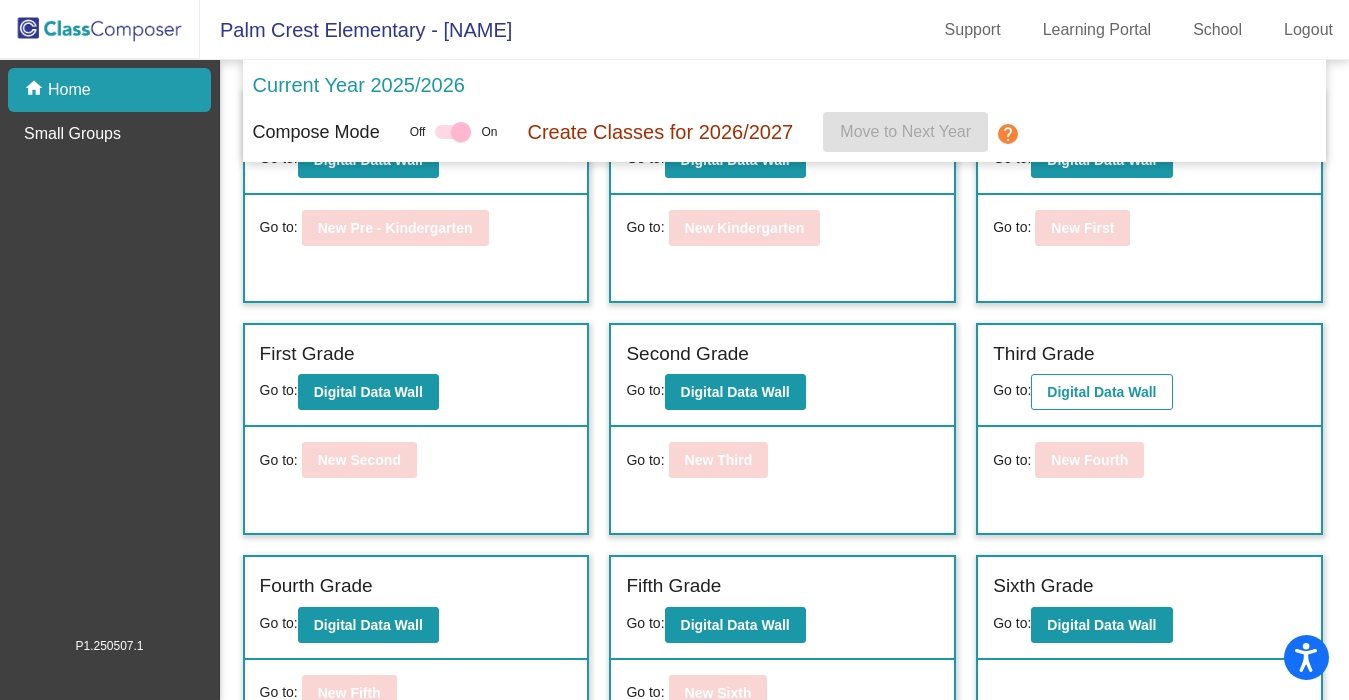 scroll, scrollTop: 0, scrollLeft: 0, axis: both 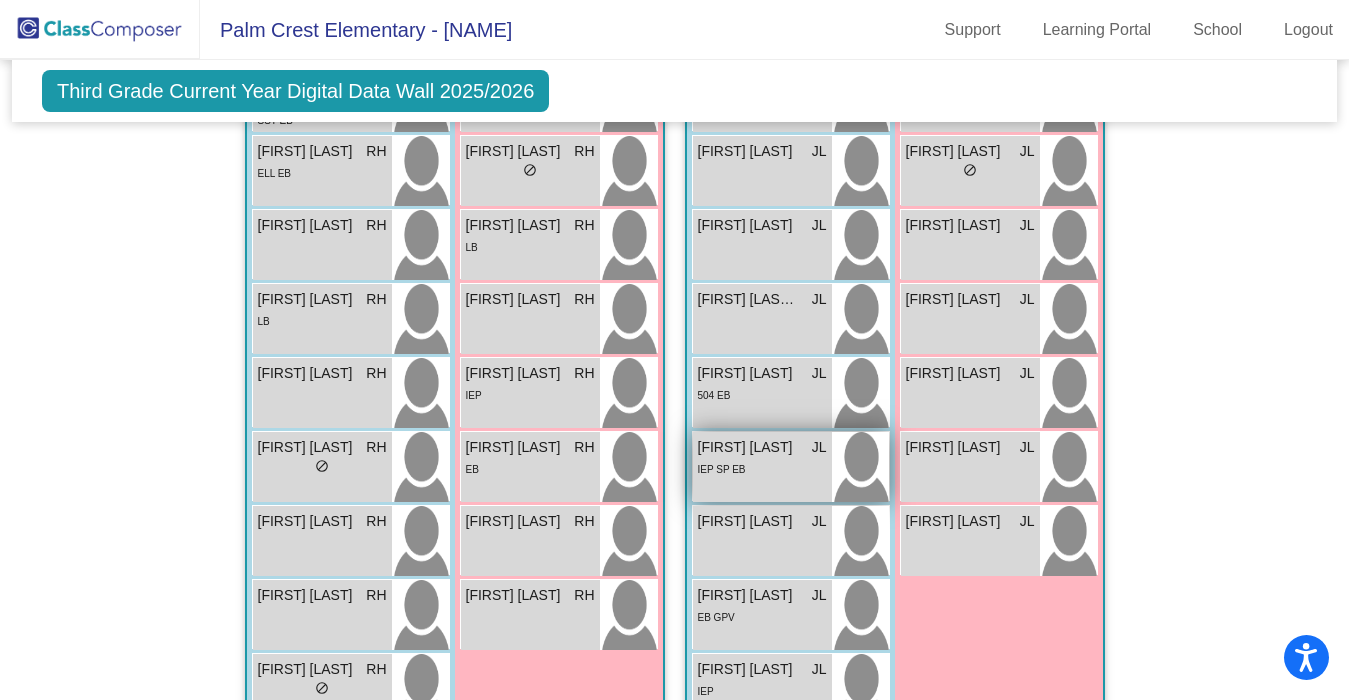 click on "[FIRST] [LAST]" at bounding box center (748, 447) 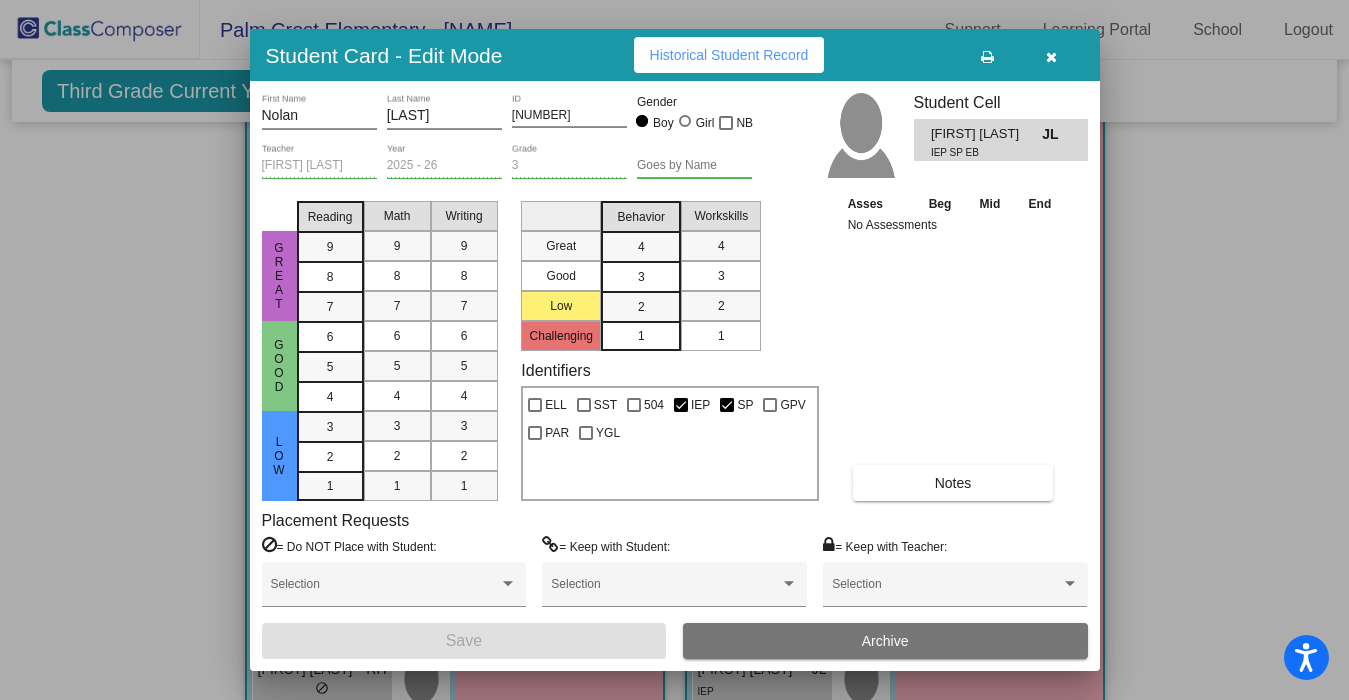 click on "IEP SP EB" at bounding box center (979, 152) 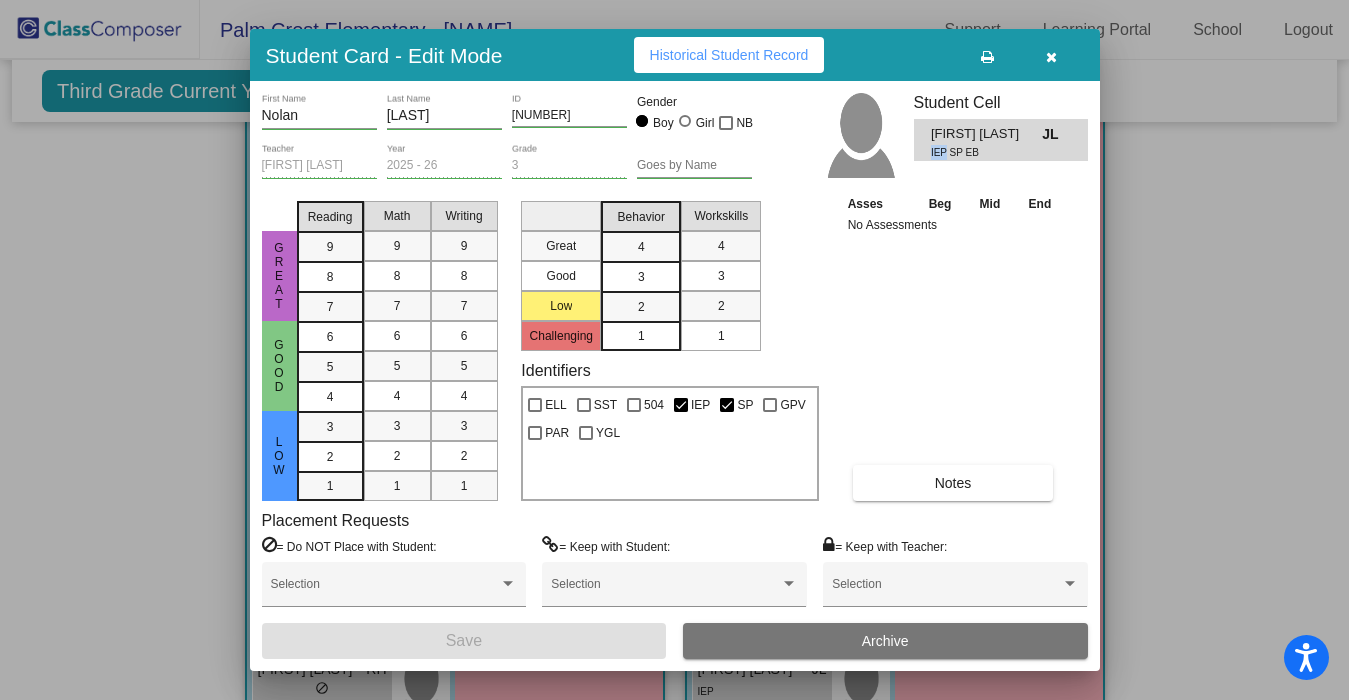 click on "IEP SP EB" at bounding box center [979, 152] 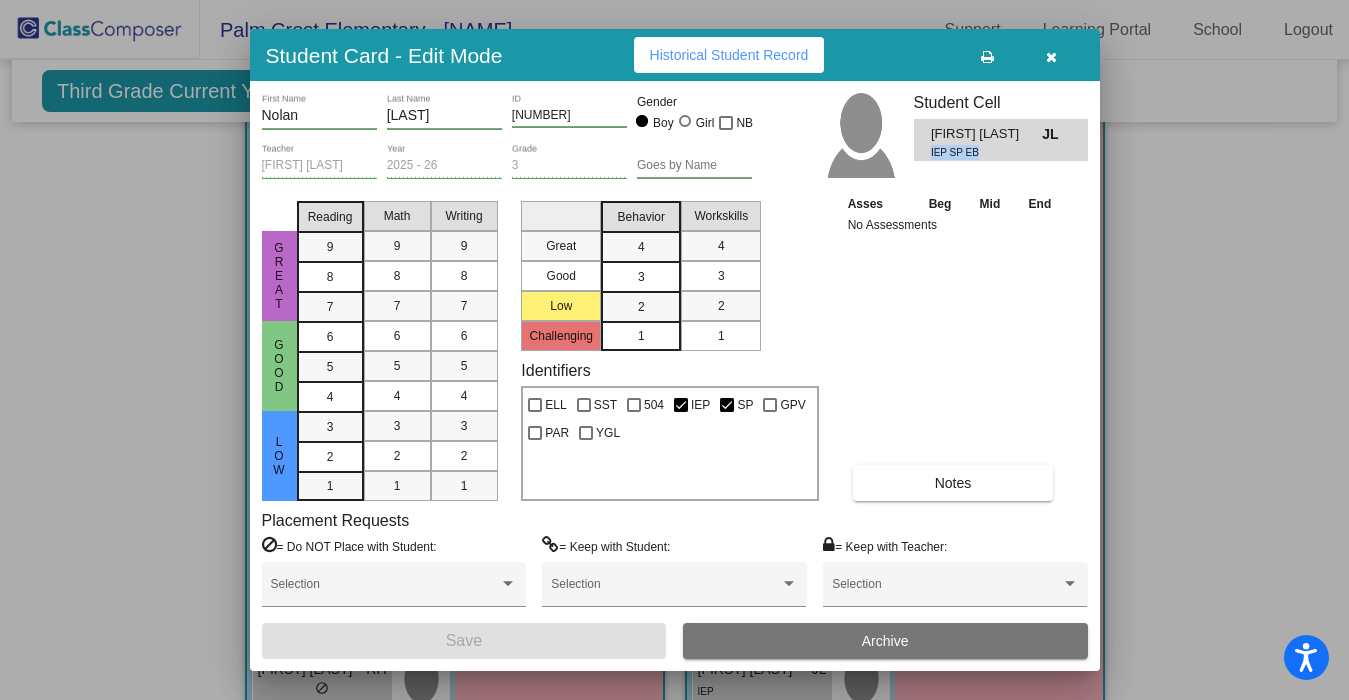click on "IEP SP EB" at bounding box center (979, 152) 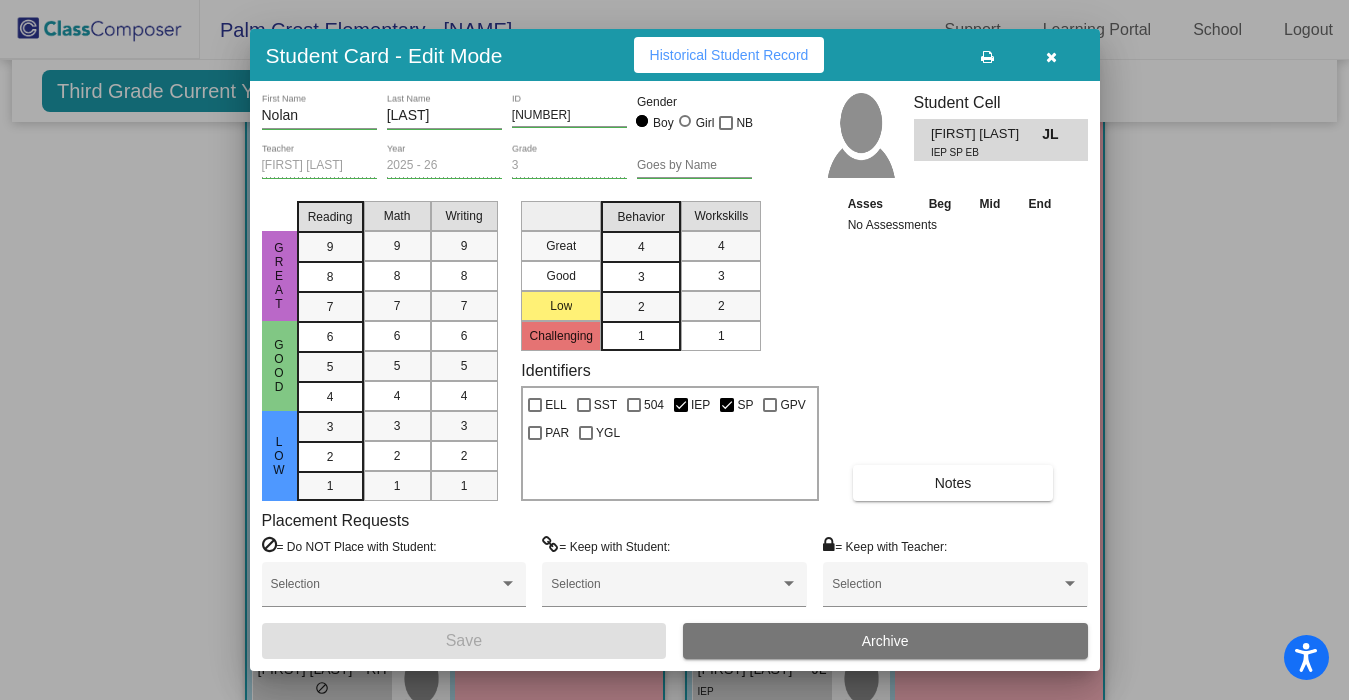 click at bounding box center [674, 350] 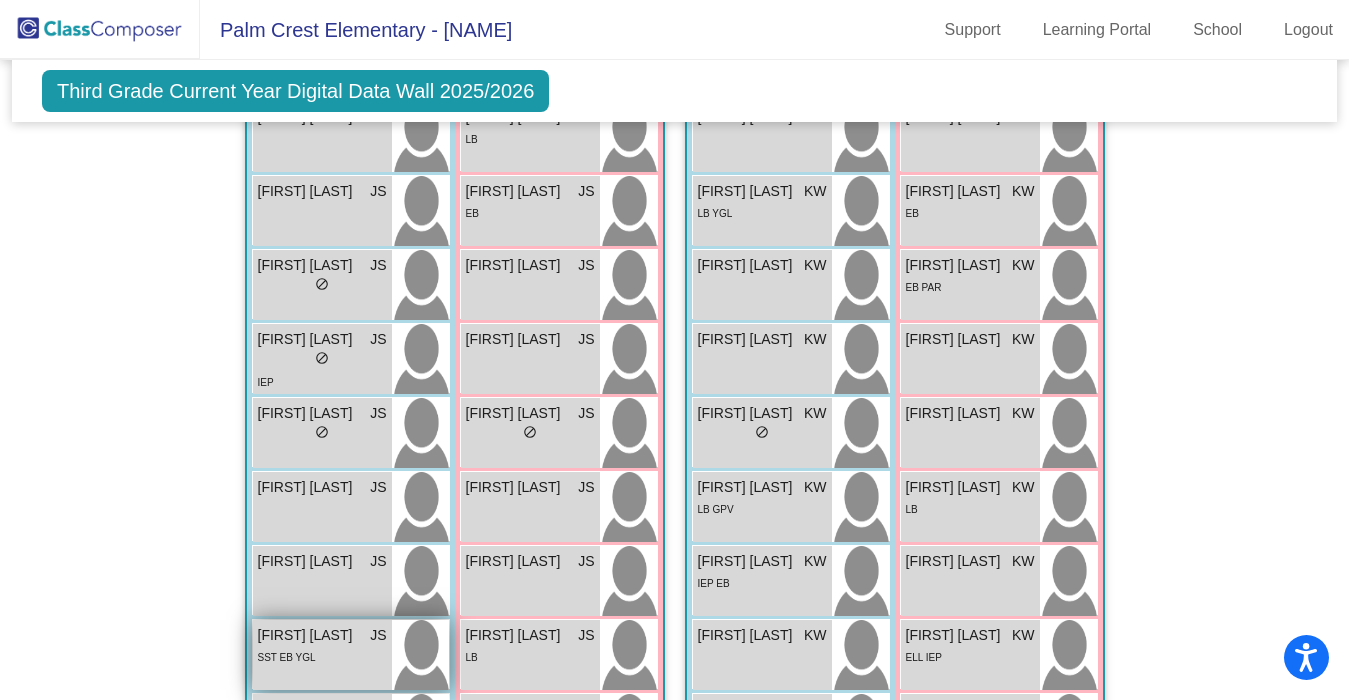 scroll, scrollTop: 1595, scrollLeft: 0, axis: vertical 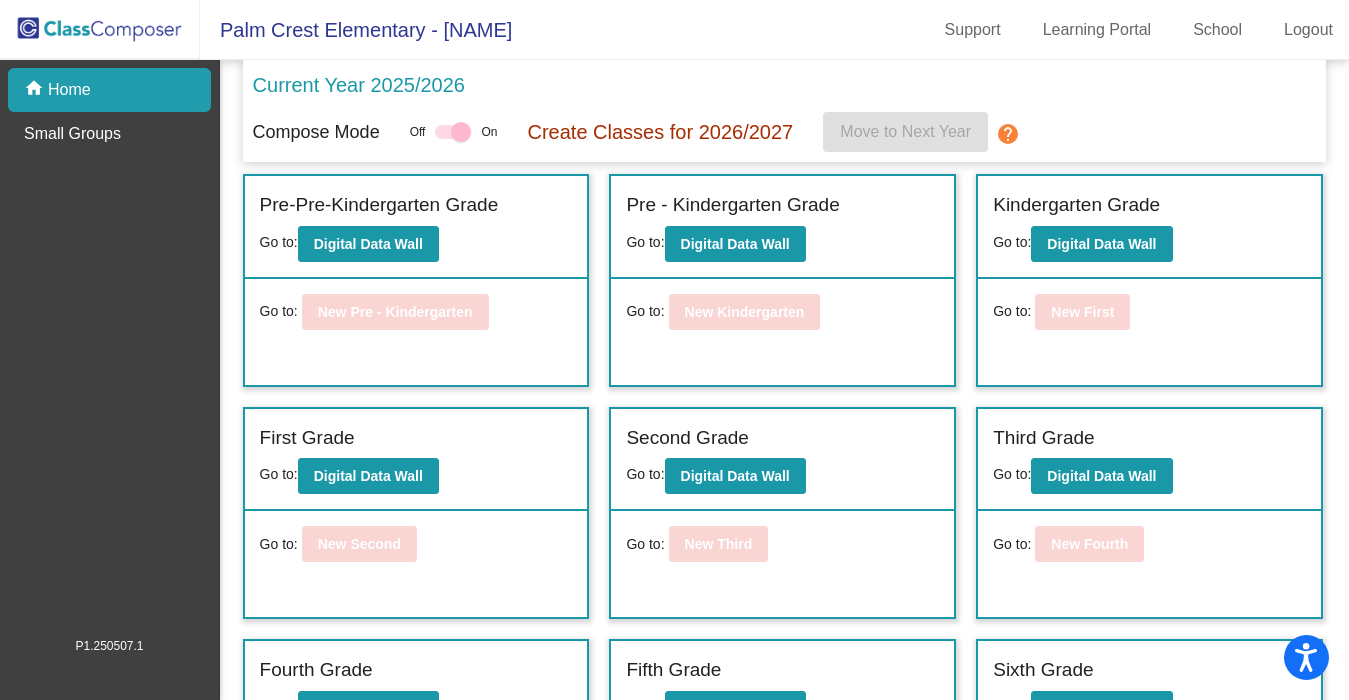 click 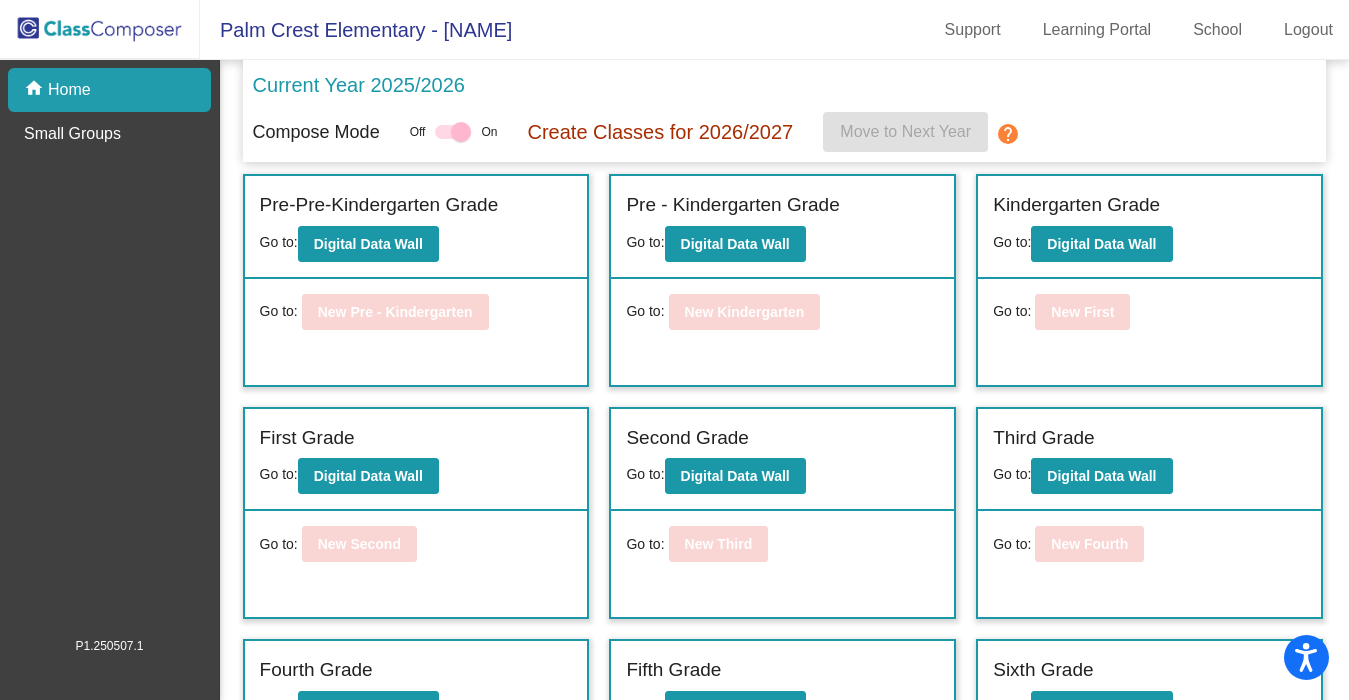 click on "Palm Crest Elementary - [NAME]" 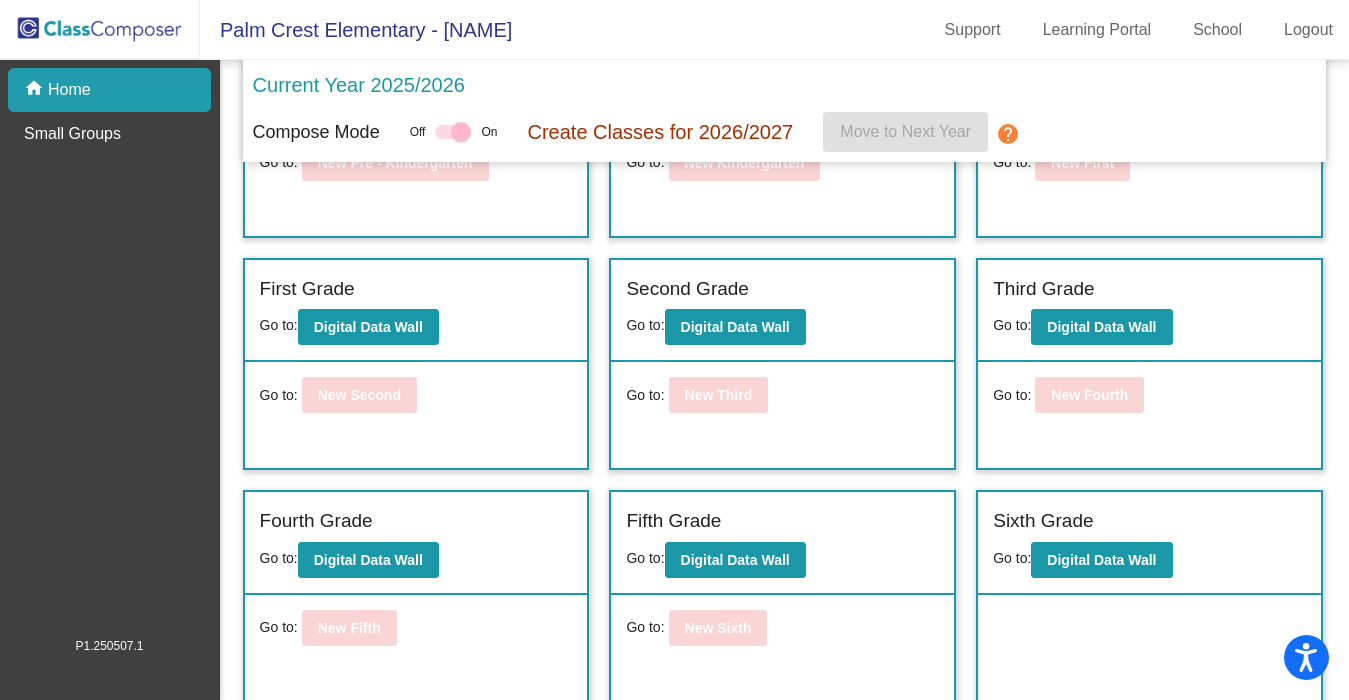 scroll, scrollTop: 152, scrollLeft: 0, axis: vertical 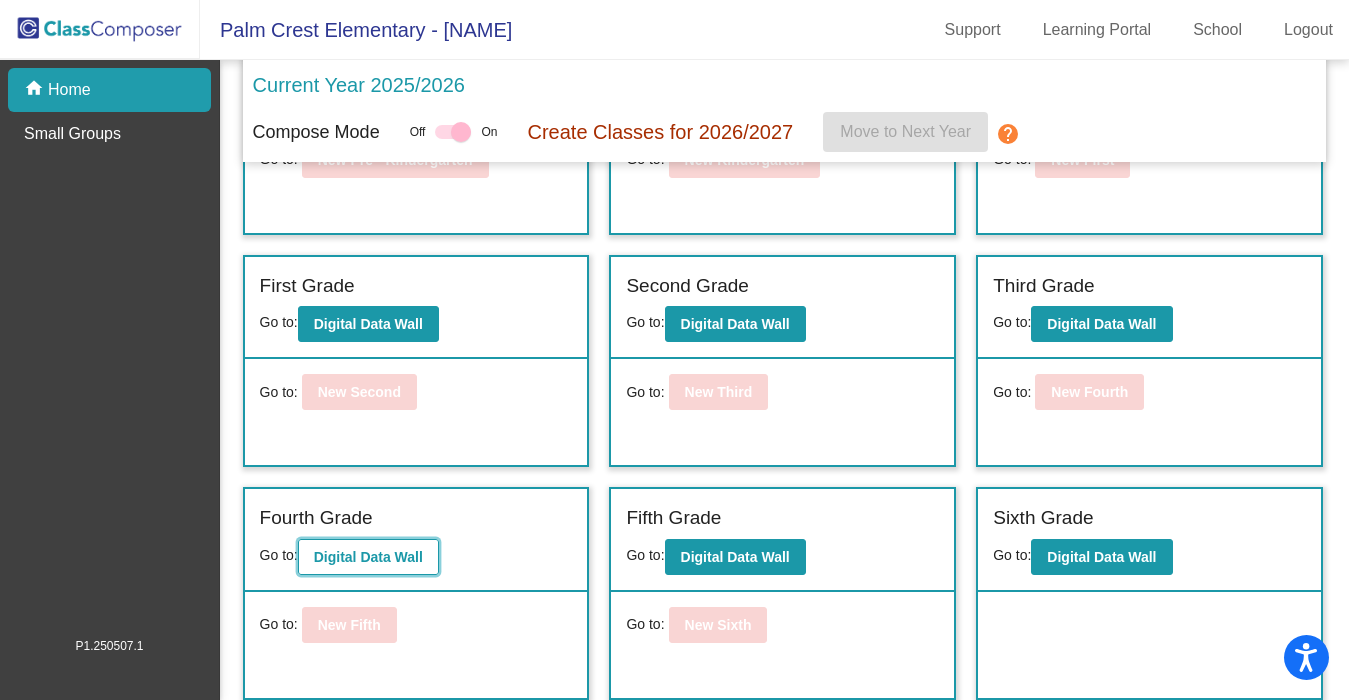 click on "Digital Data Wall" 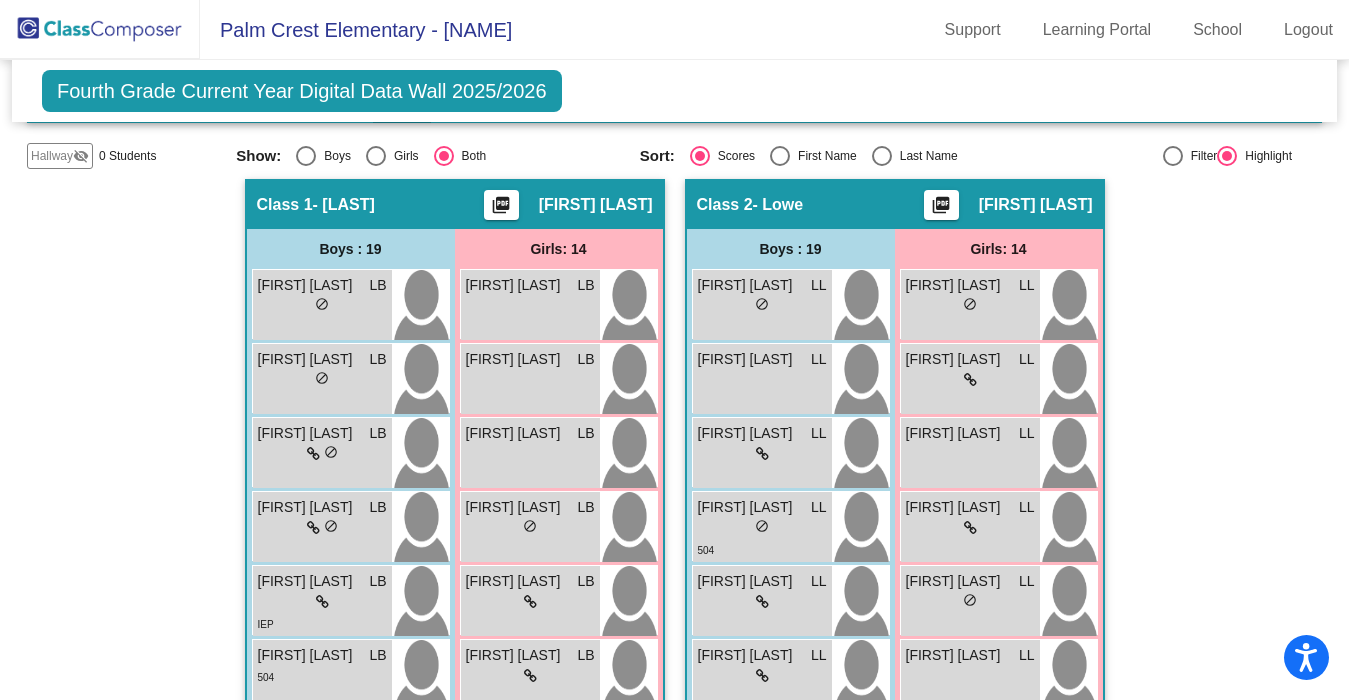 scroll, scrollTop: 0, scrollLeft: 0, axis: both 